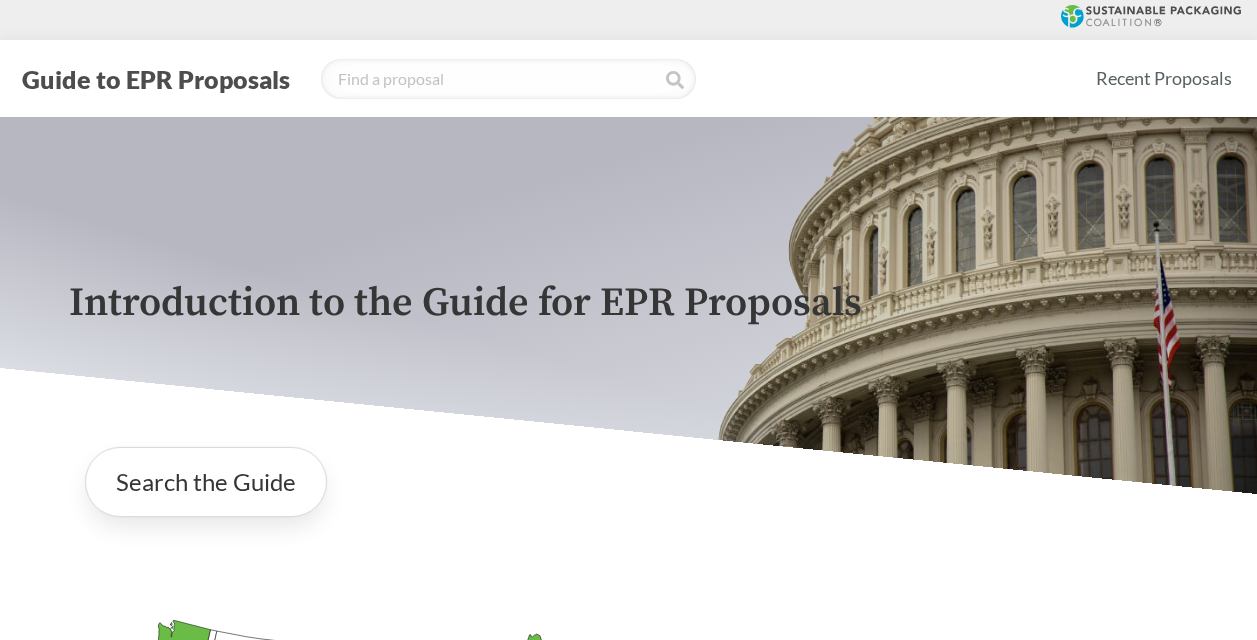 scroll, scrollTop: 0, scrollLeft: 0, axis: both 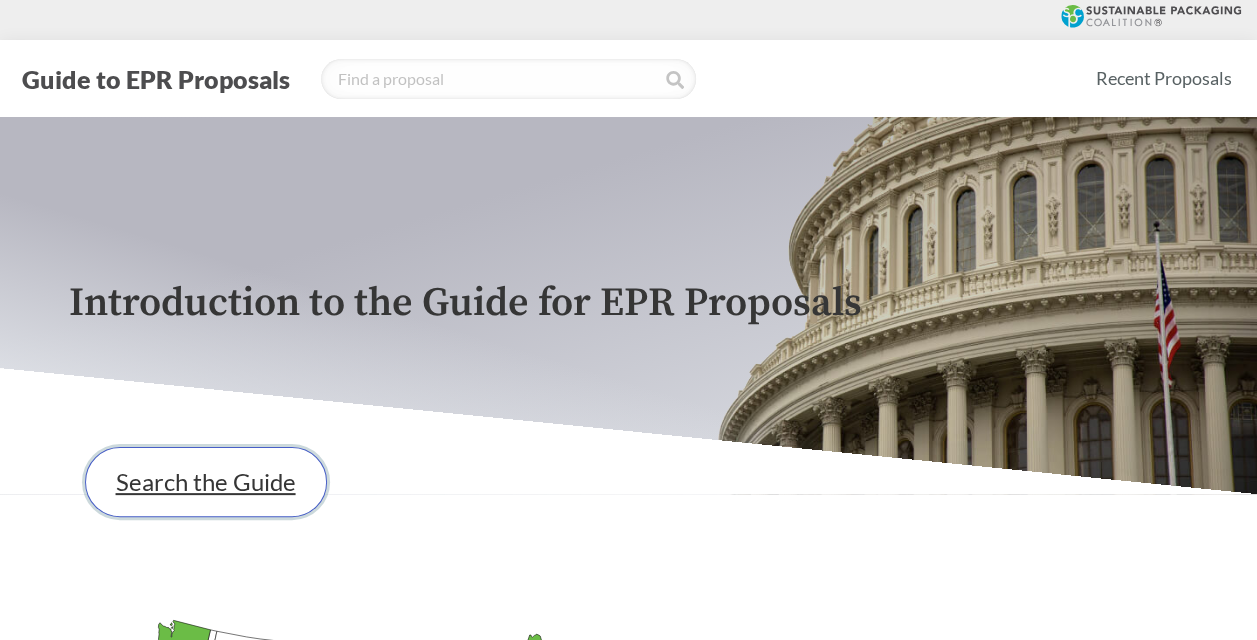 click on "Search the Guide" at bounding box center [206, 482] 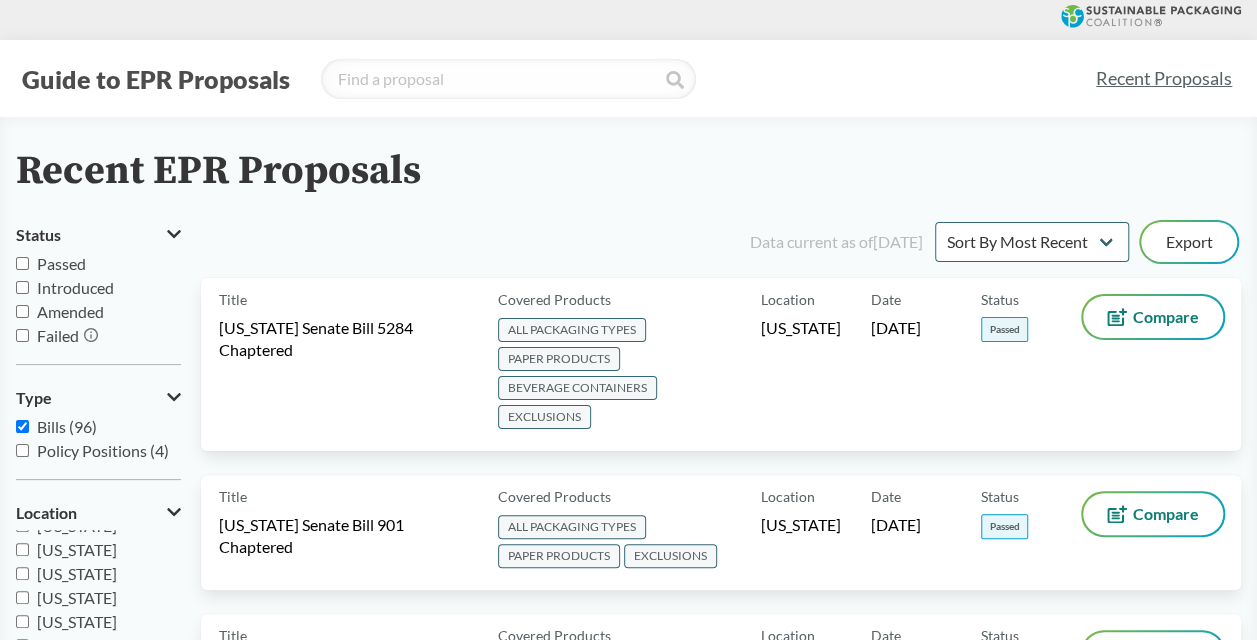 scroll, scrollTop: 80, scrollLeft: 0, axis: vertical 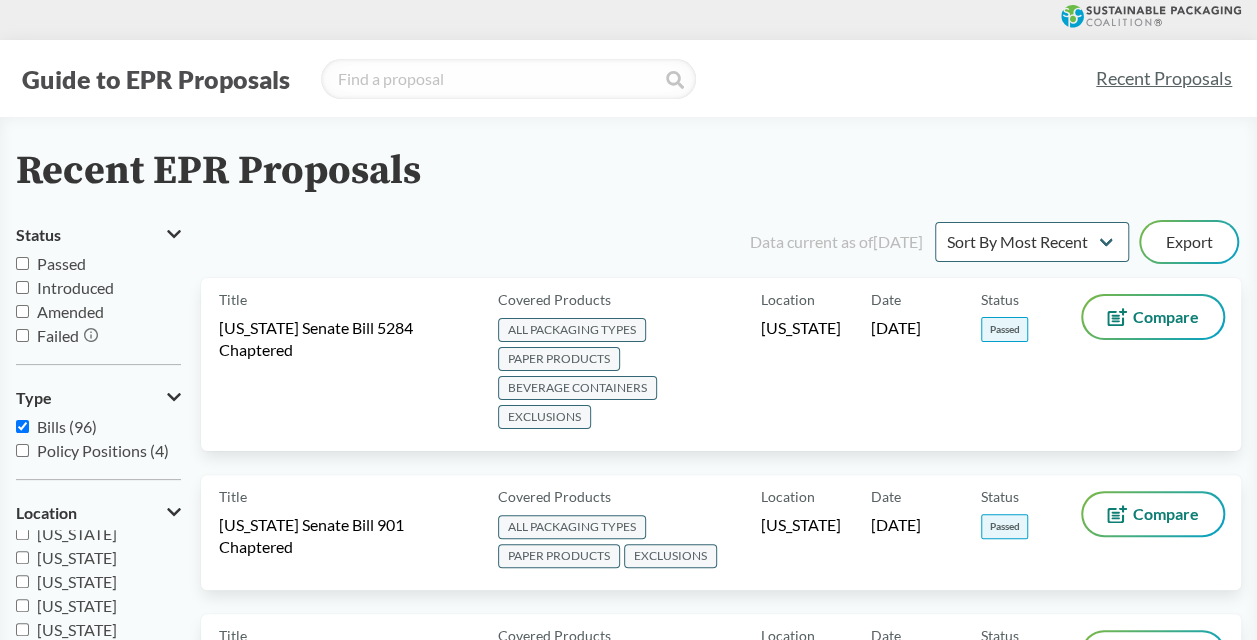 click on "[US_STATE]" at bounding box center [22, 581] 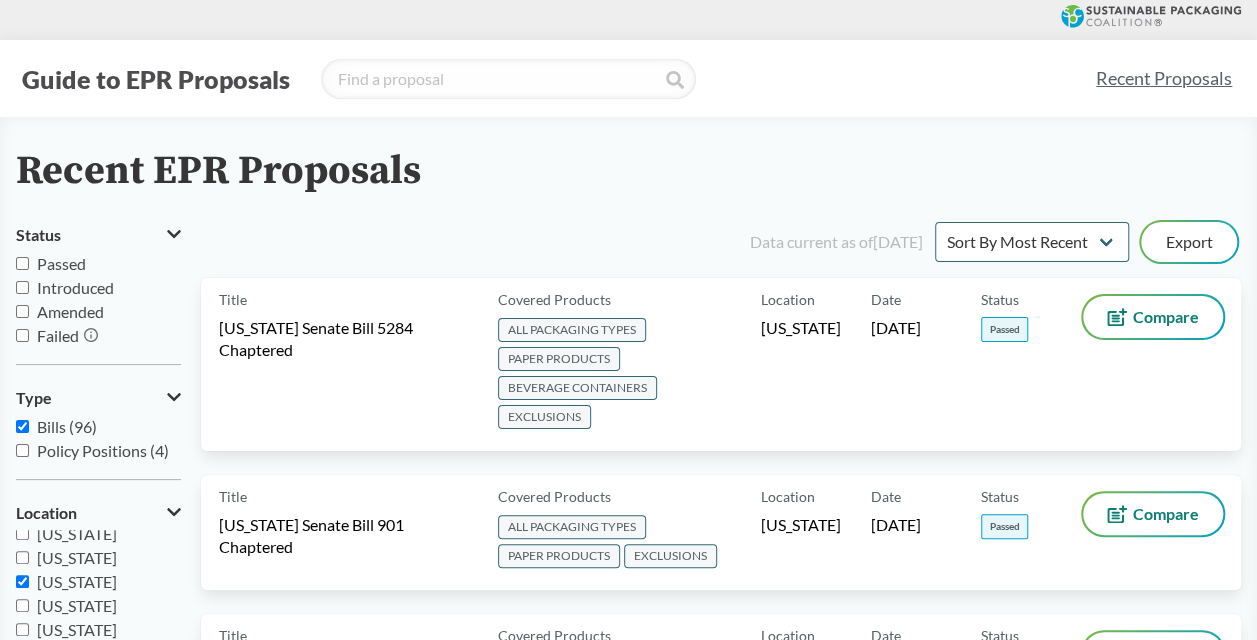 checkbox on "true" 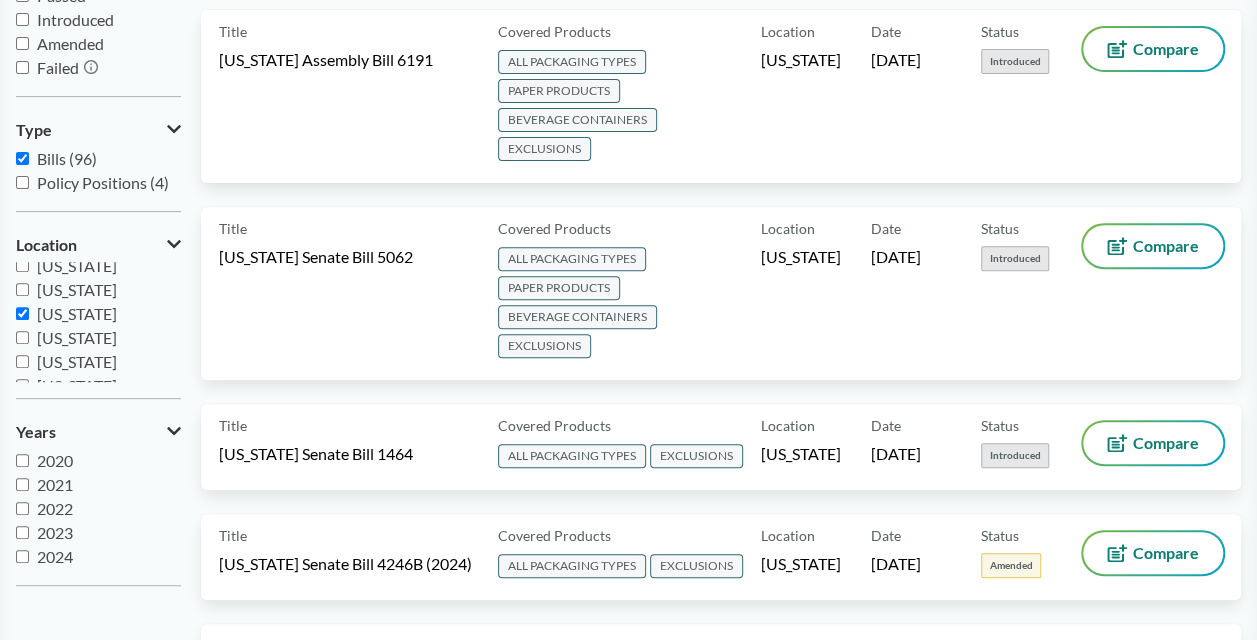 scroll, scrollTop: 269, scrollLeft: 0, axis: vertical 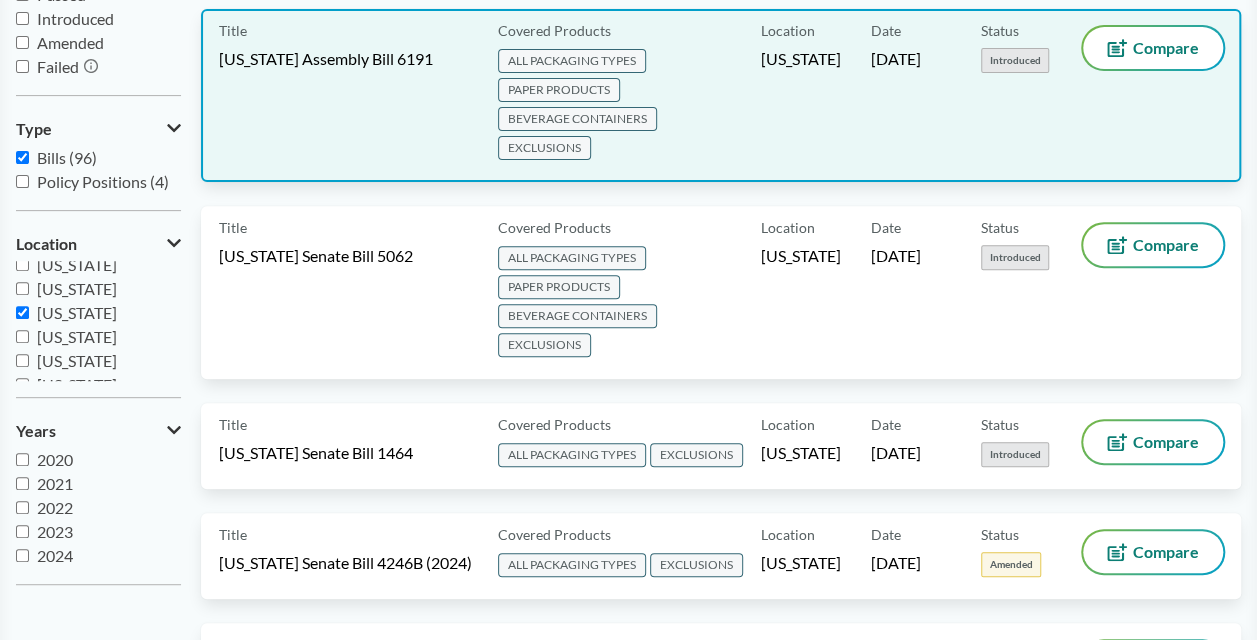 click on "Title [US_STATE] Assembly Bill 6191" at bounding box center (354, 95) 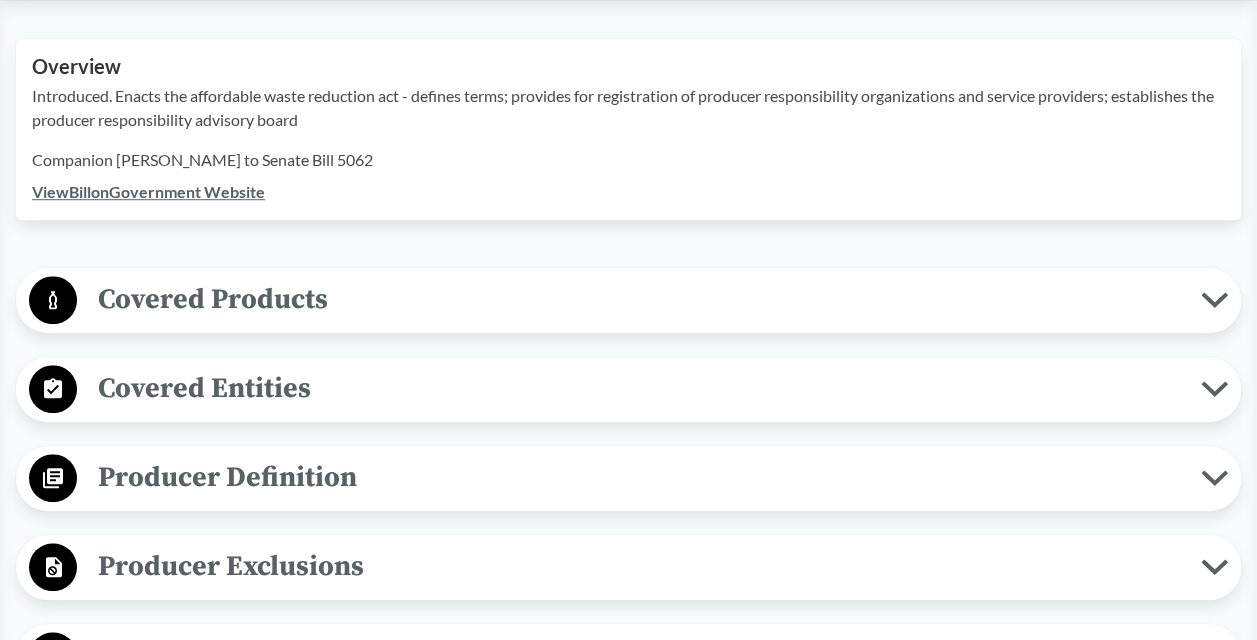 scroll, scrollTop: 643, scrollLeft: 0, axis: vertical 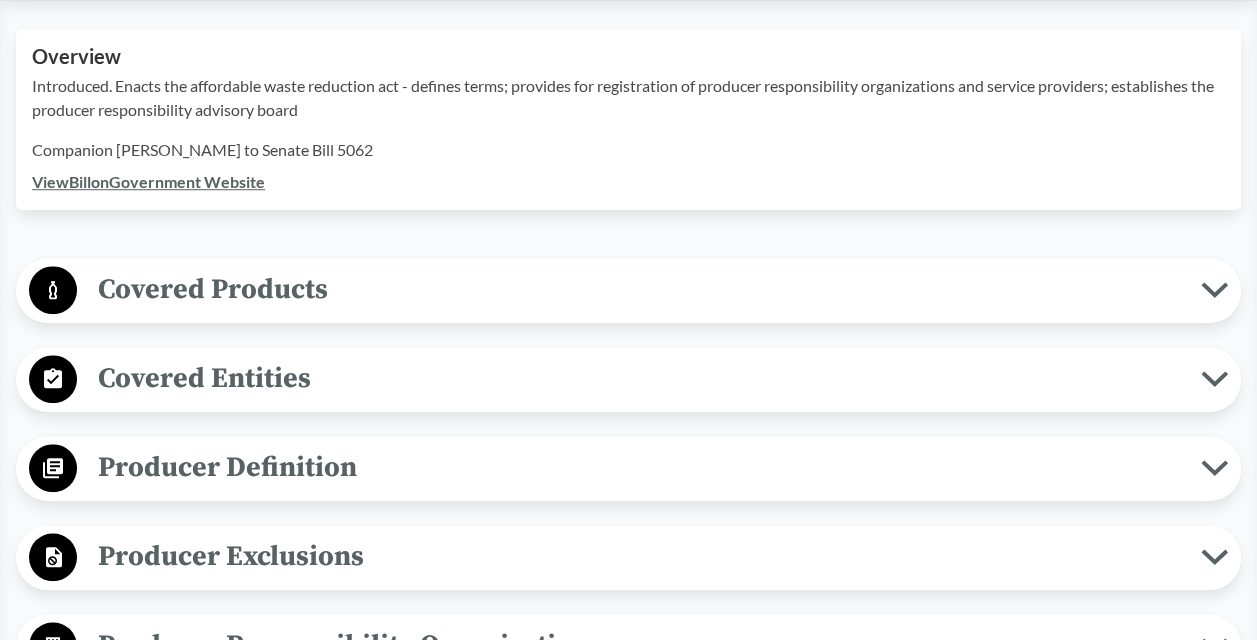 click on "Producer Definition" at bounding box center [639, 467] 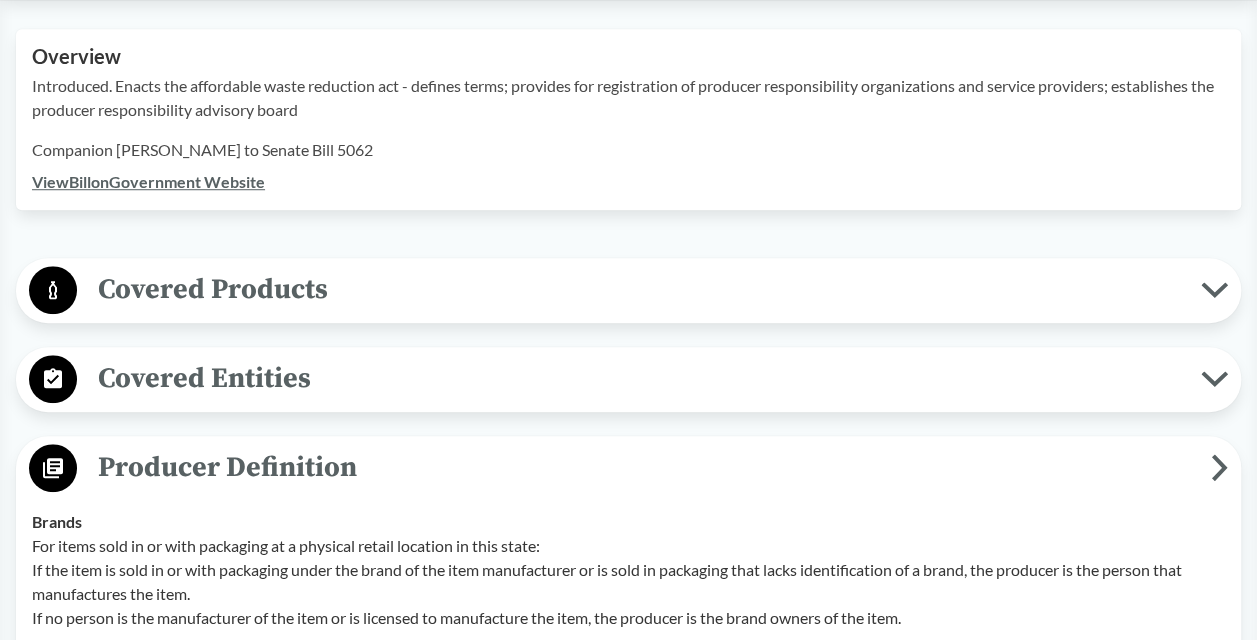 click on "Covered Entities" at bounding box center [628, 379] 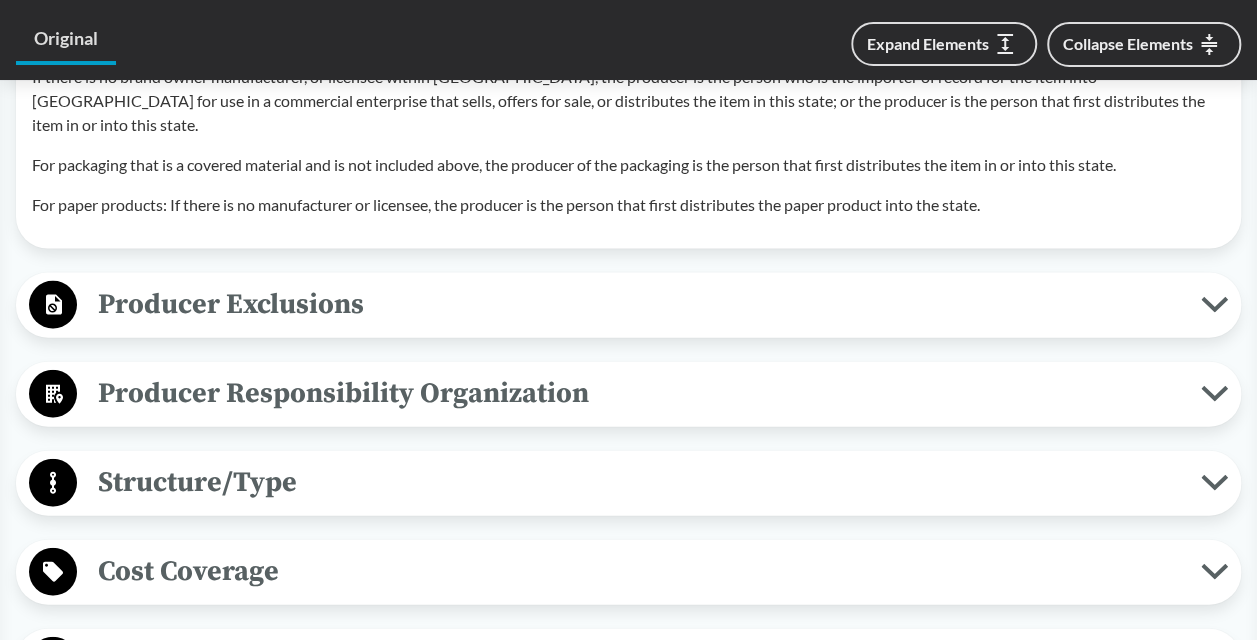 scroll, scrollTop: 2035, scrollLeft: 0, axis: vertical 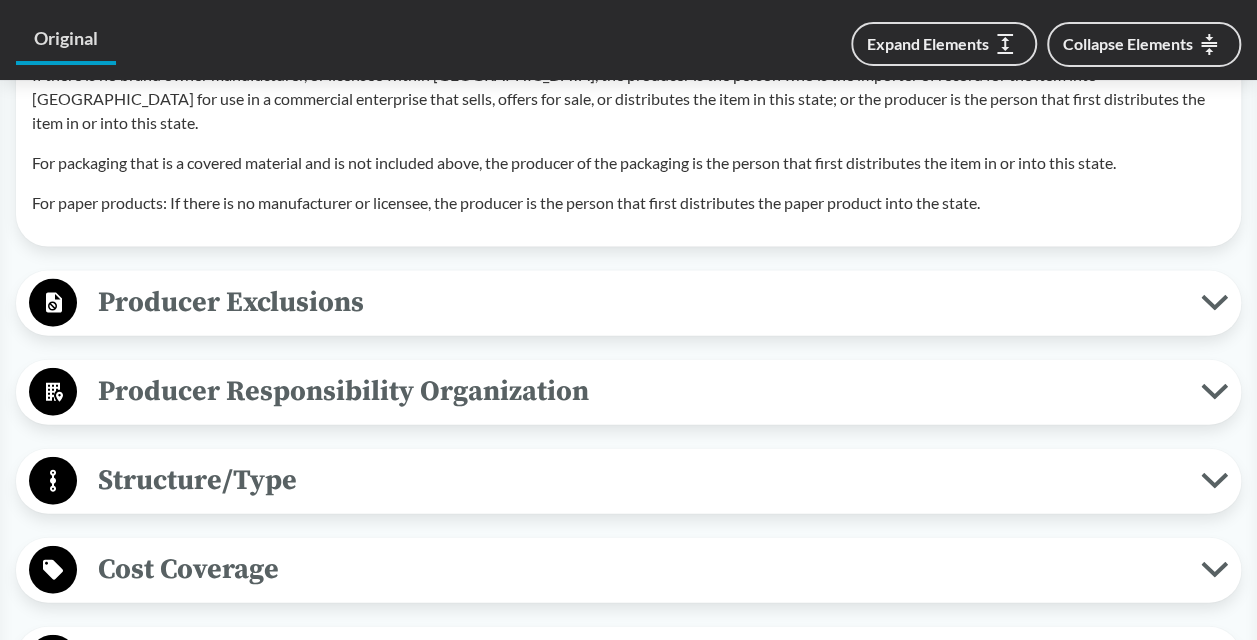 click on "Producer Responsibility Organization" at bounding box center (639, 391) 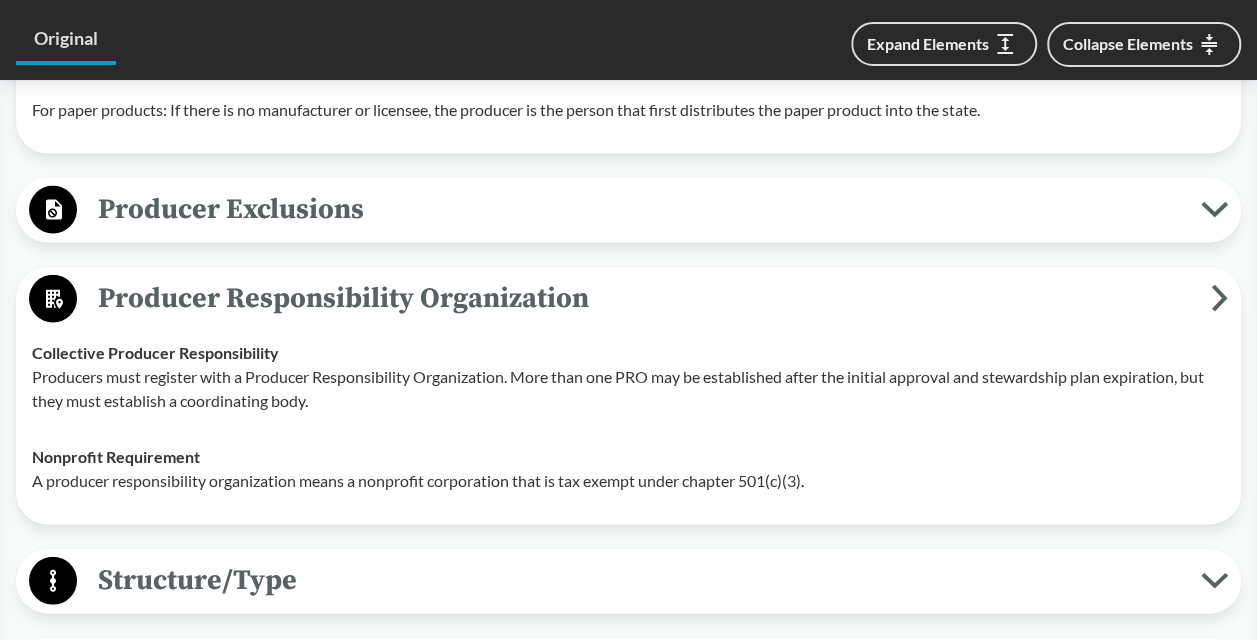 scroll, scrollTop: 2149, scrollLeft: 0, axis: vertical 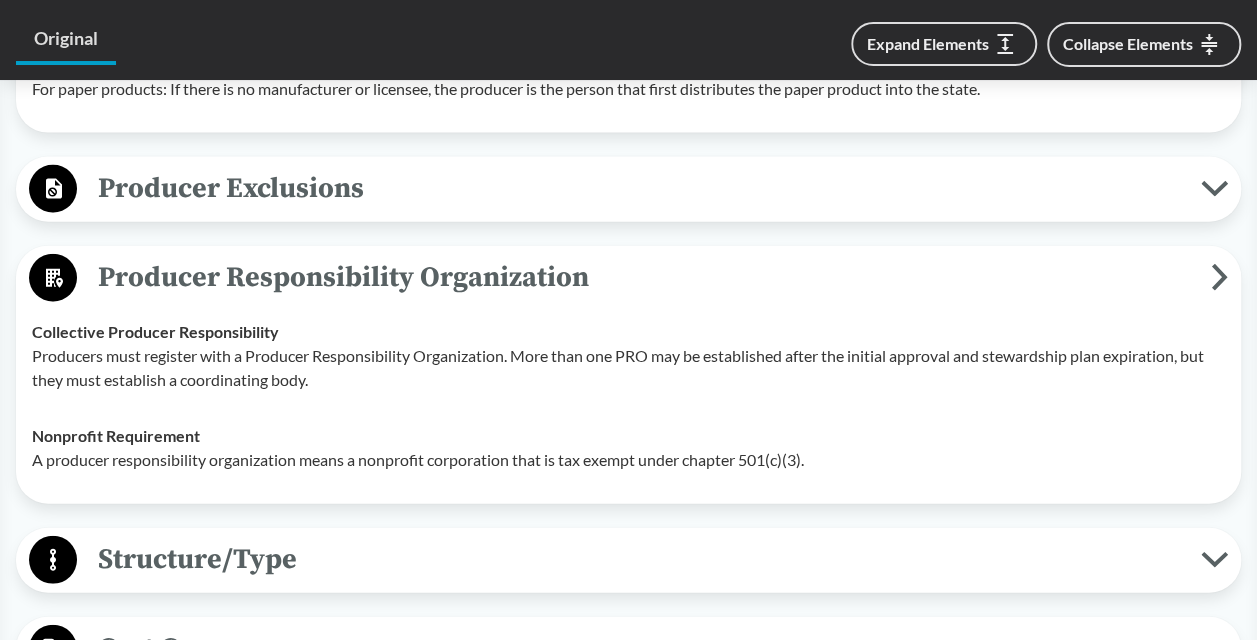 click on "Producer Exclusions" at bounding box center [639, 188] 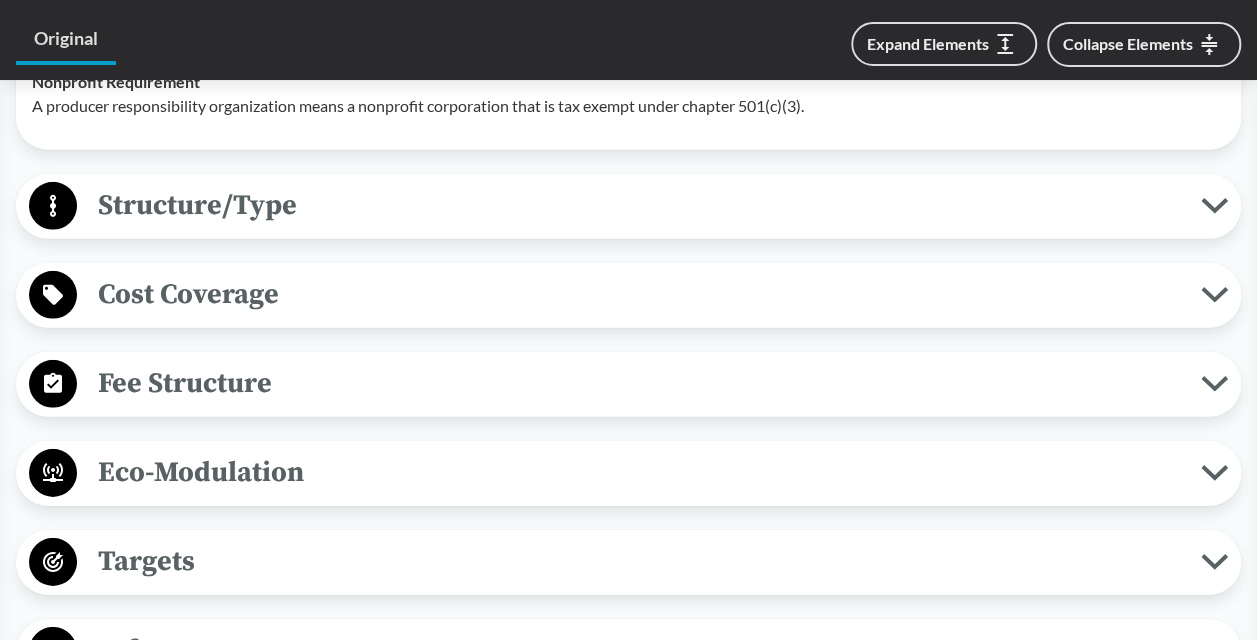 scroll, scrollTop: 2850, scrollLeft: 0, axis: vertical 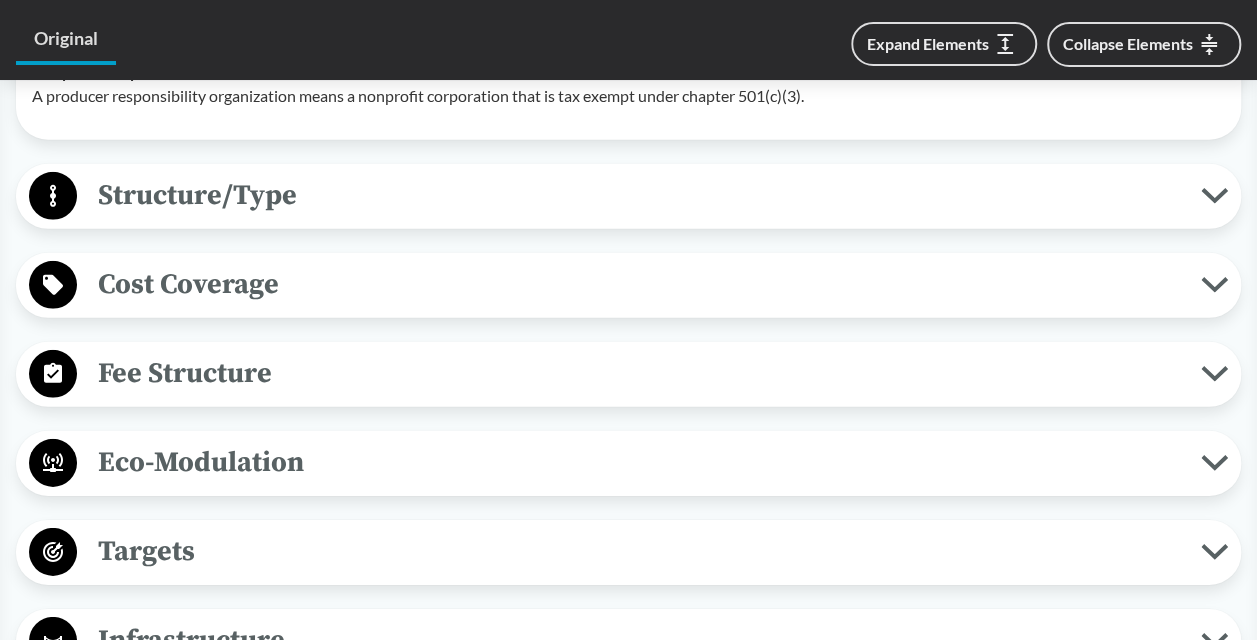 click on "Structure/Type" at bounding box center [639, 195] 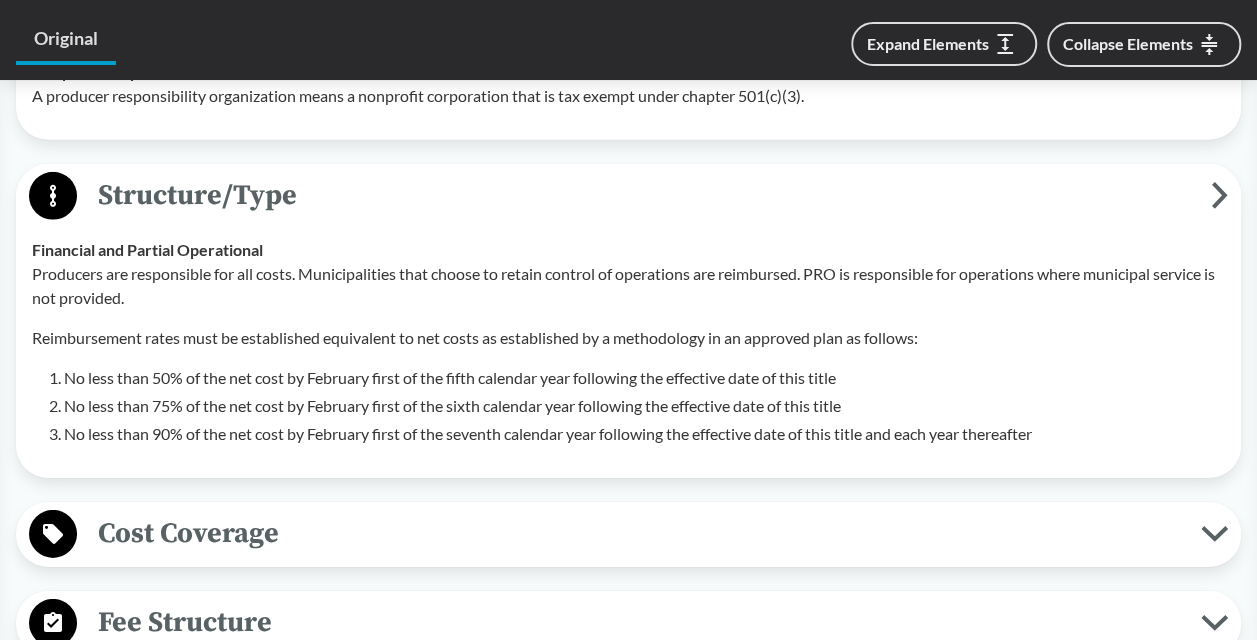 click on "Cost Coverage" at bounding box center (639, 533) 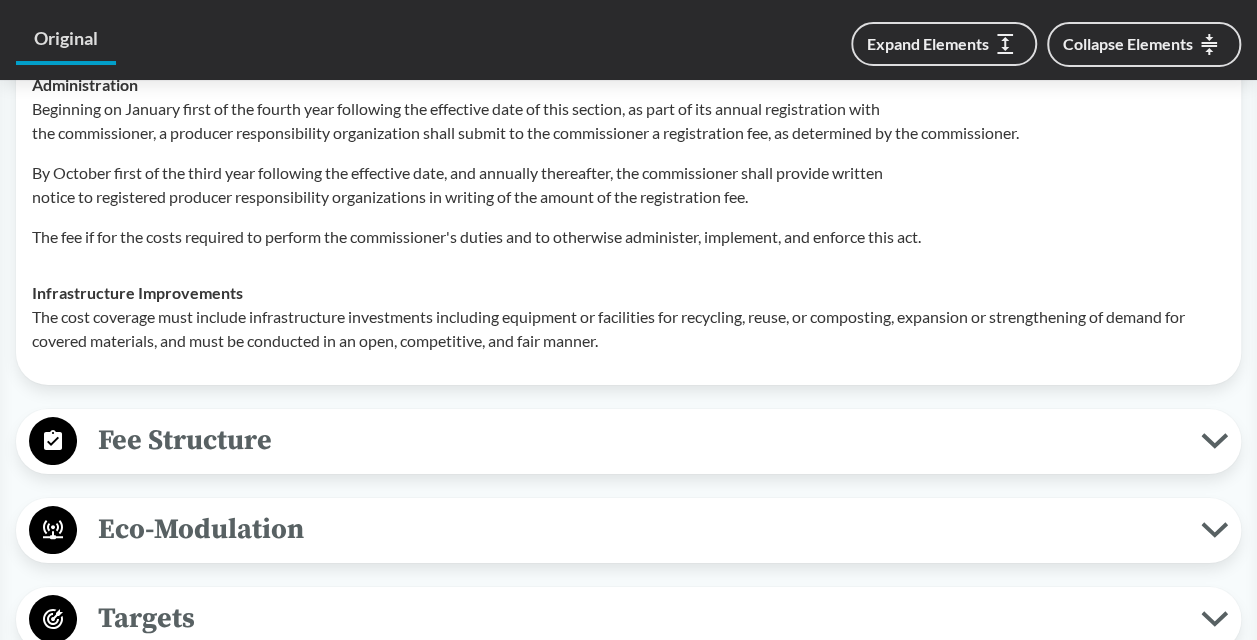 scroll, scrollTop: 3567, scrollLeft: 0, axis: vertical 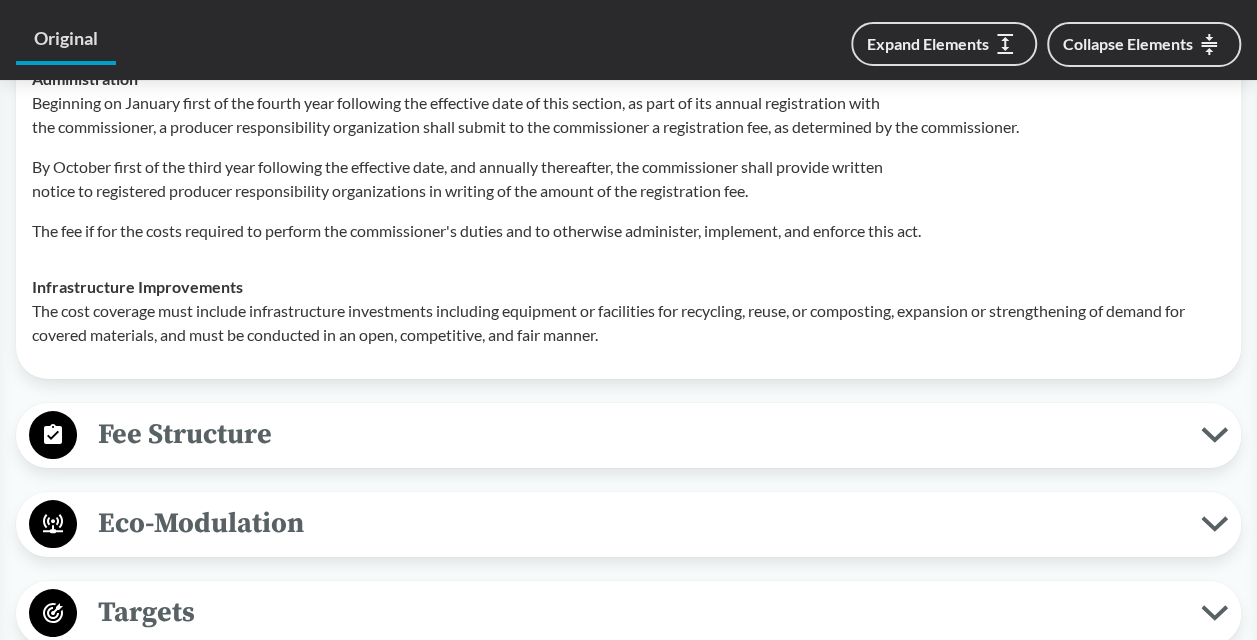 click on "Eco-Modulation" at bounding box center [628, 524] 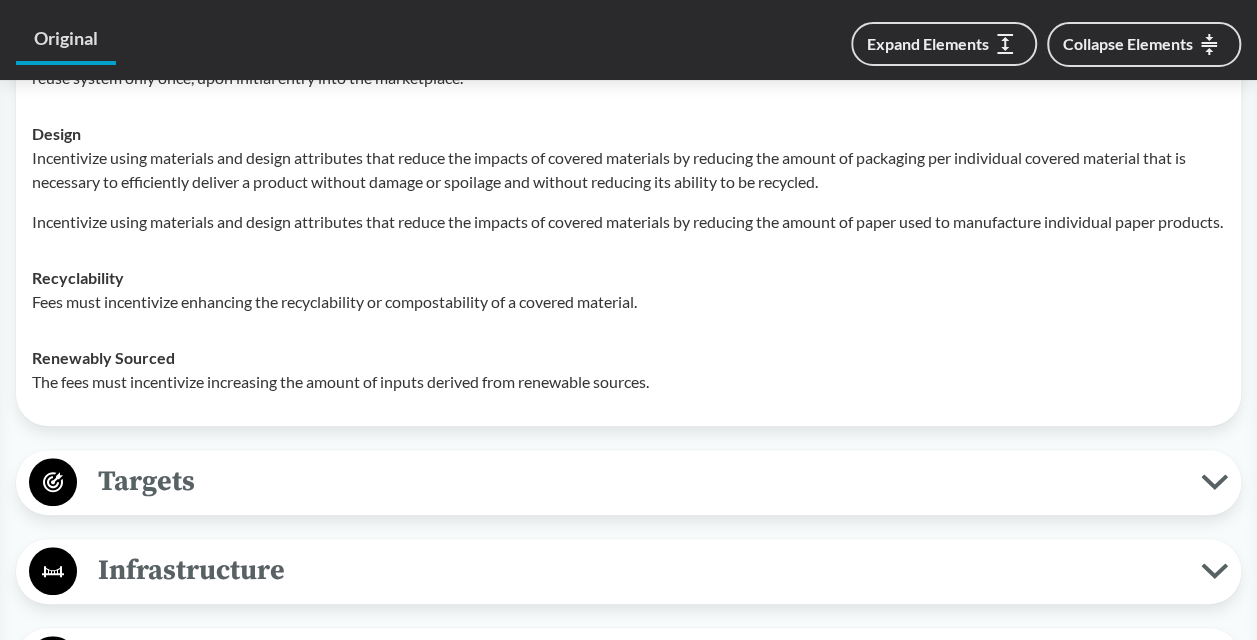 scroll, scrollTop: 4199, scrollLeft: 0, axis: vertical 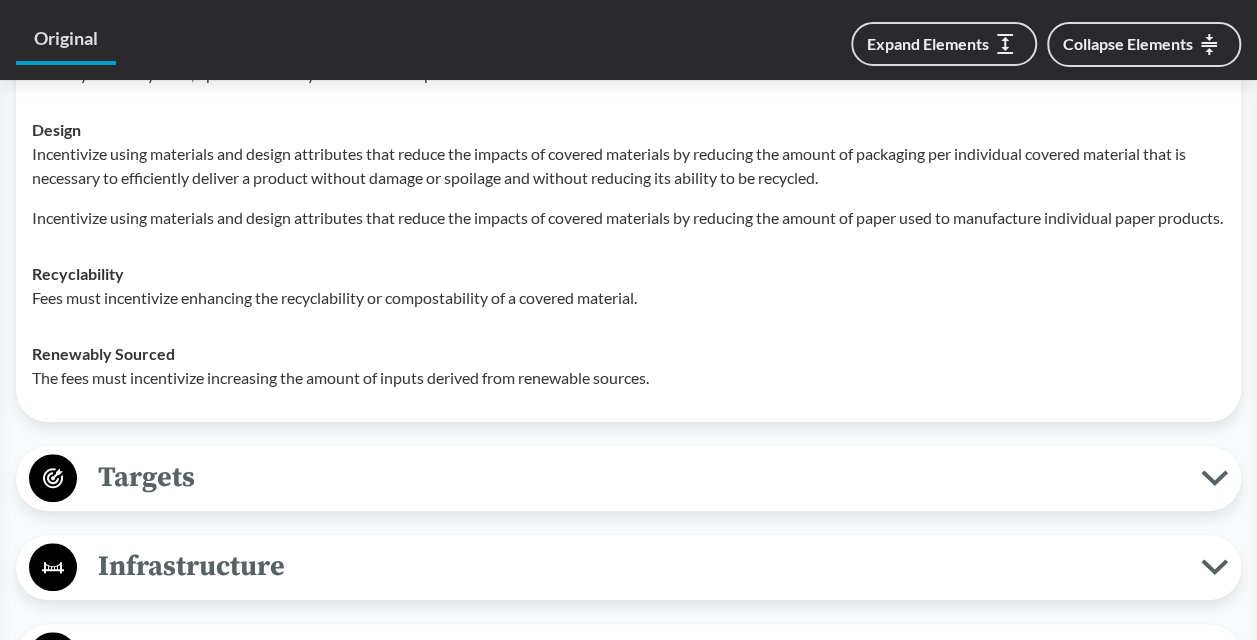 drag, startPoint x: 250, startPoint y: 496, endPoint x: 195, endPoint y: 482, distance: 56.753853 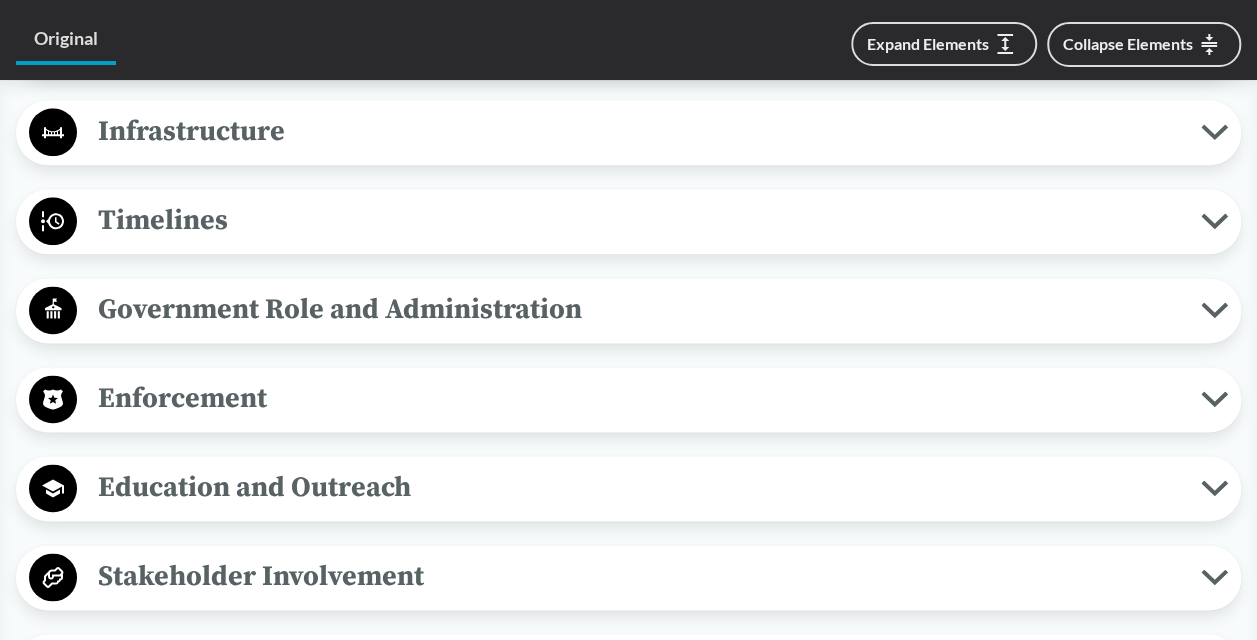 scroll, scrollTop: 4922, scrollLeft: 0, axis: vertical 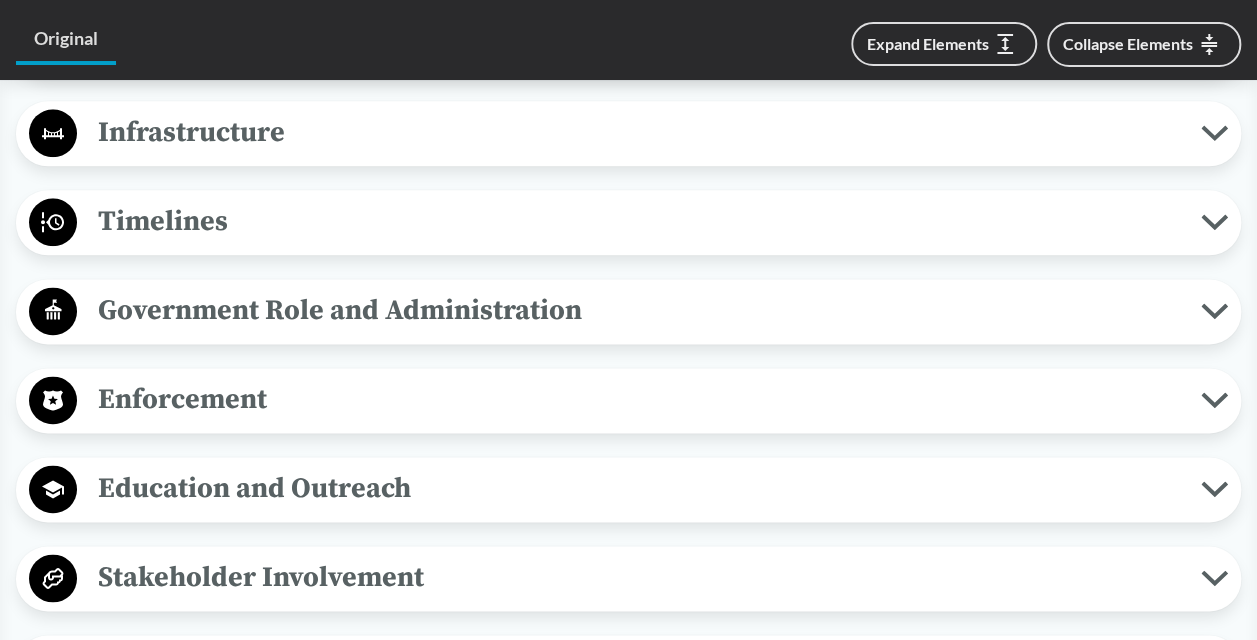 click on "Enforcement" at bounding box center [639, 399] 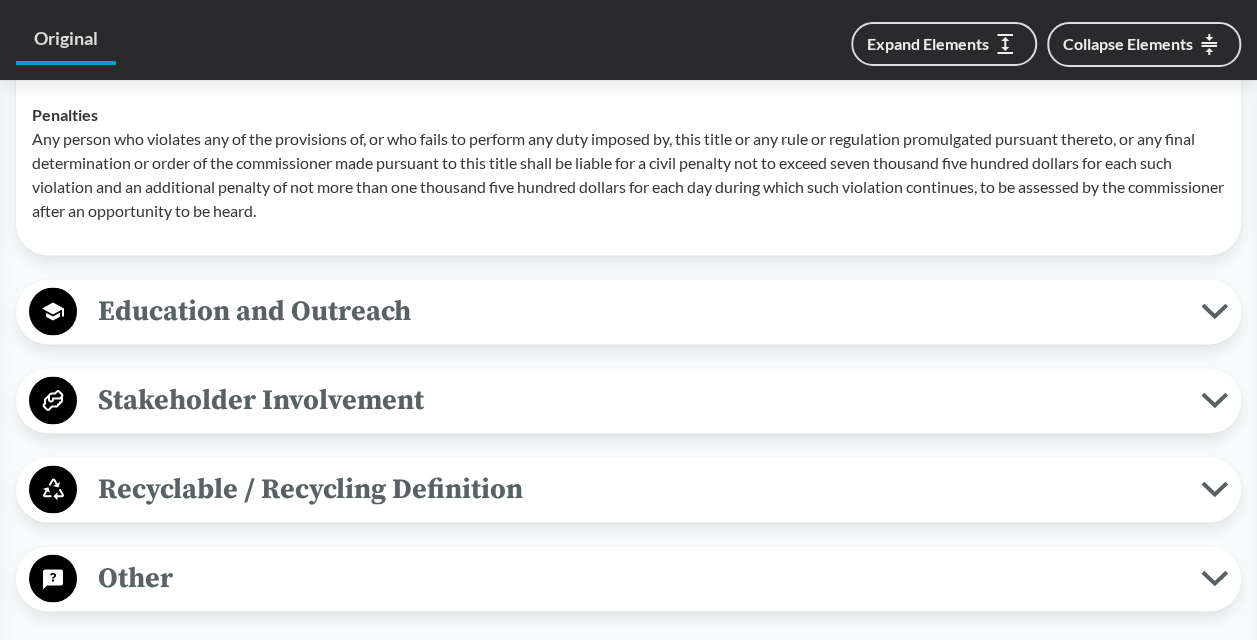 scroll, scrollTop: 5366, scrollLeft: 0, axis: vertical 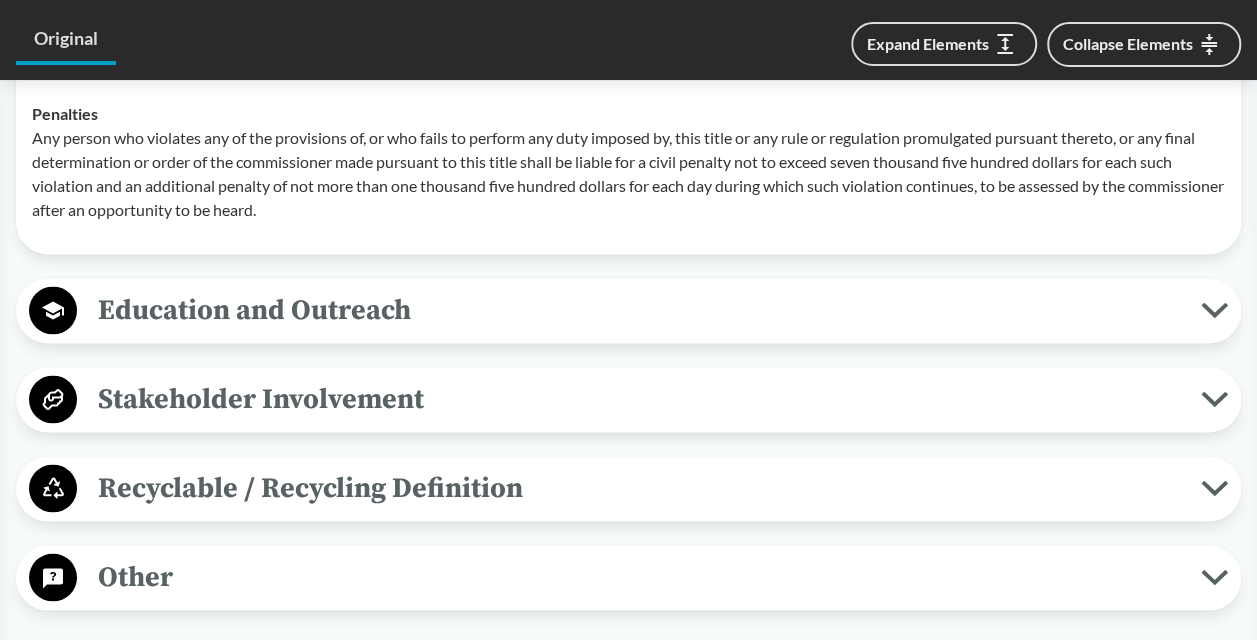 click on "Other" at bounding box center [639, 576] 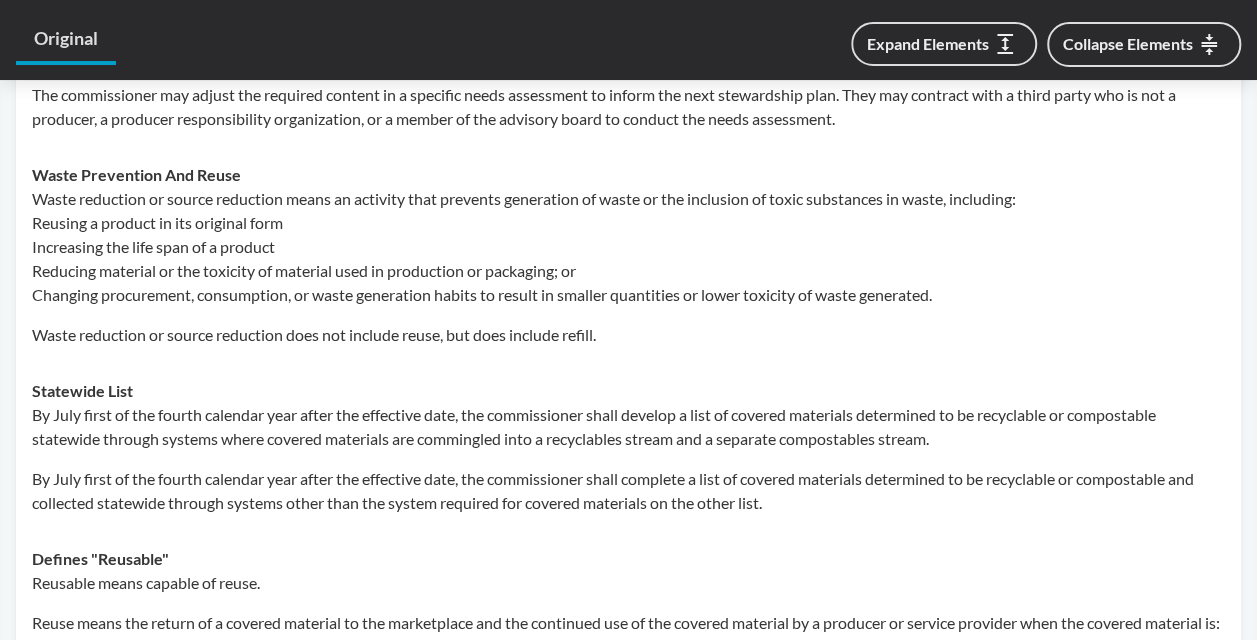 scroll, scrollTop: 6478, scrollLeft: 0, axis: vertical 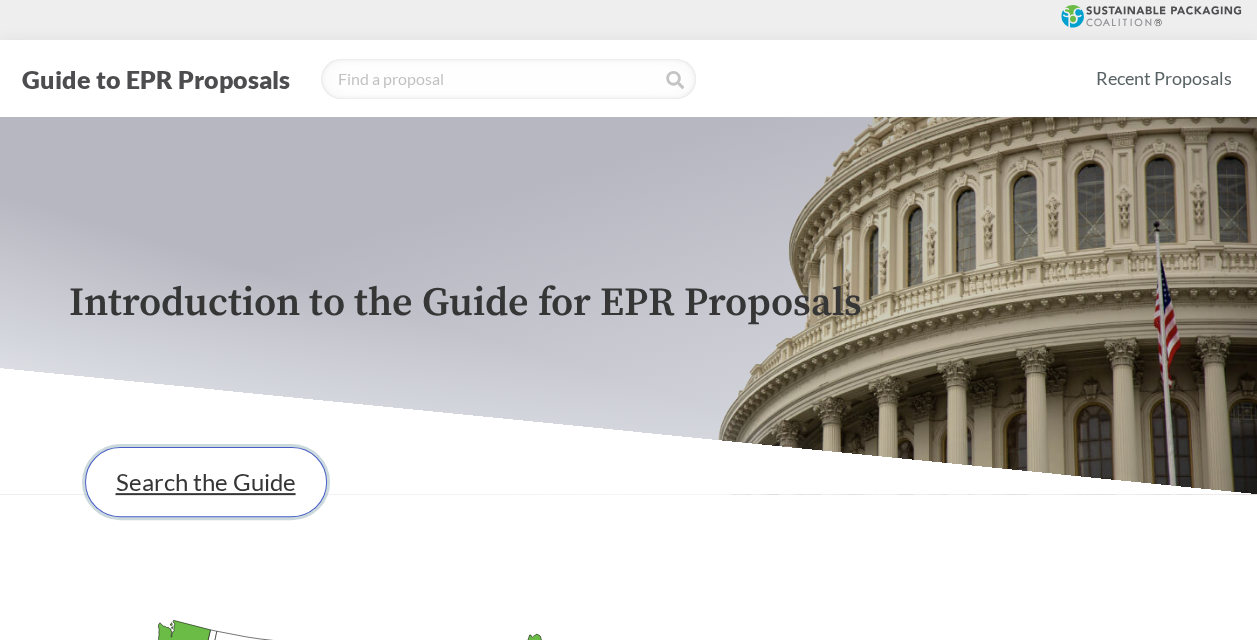click on "Search the Guide" at bounding box center [206, 482] 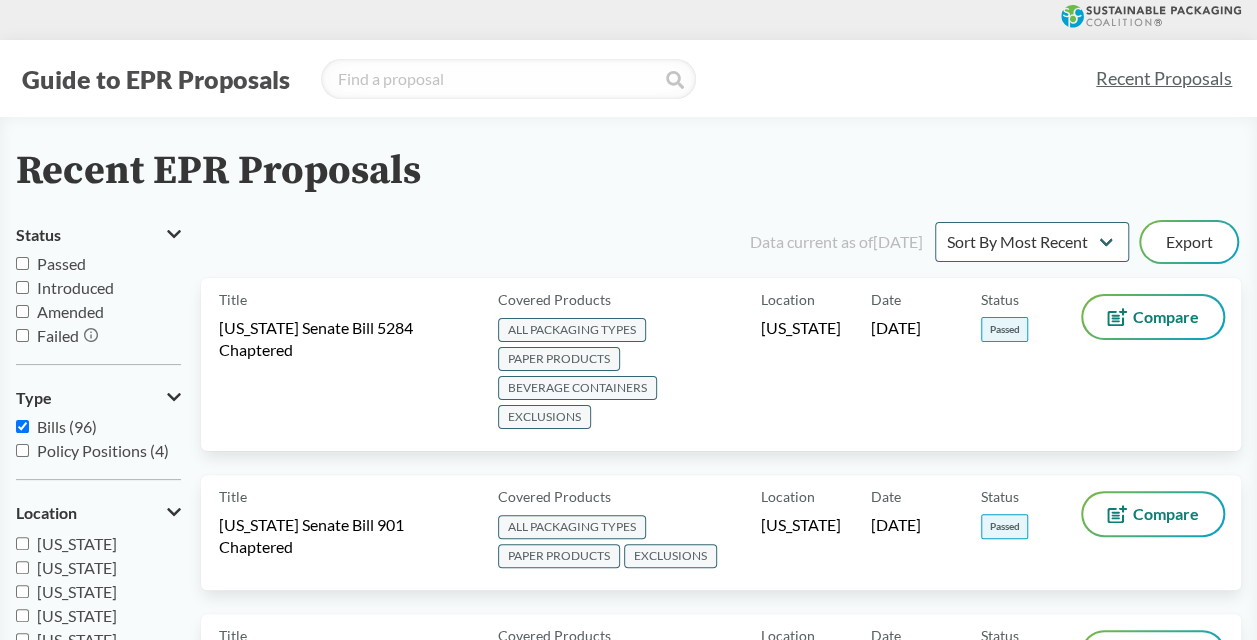 scroll, scrollTop: 71, scrollLeft: 0, axis: vertical 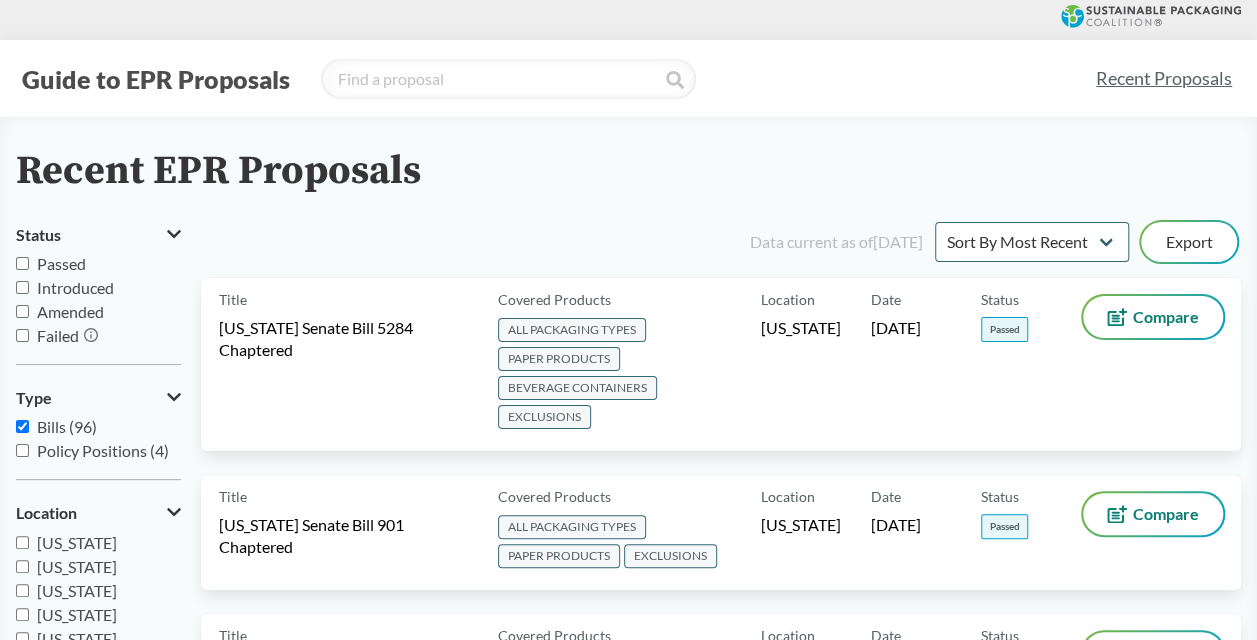 click on "[US_STATE]" at bounding box center [22, 590] 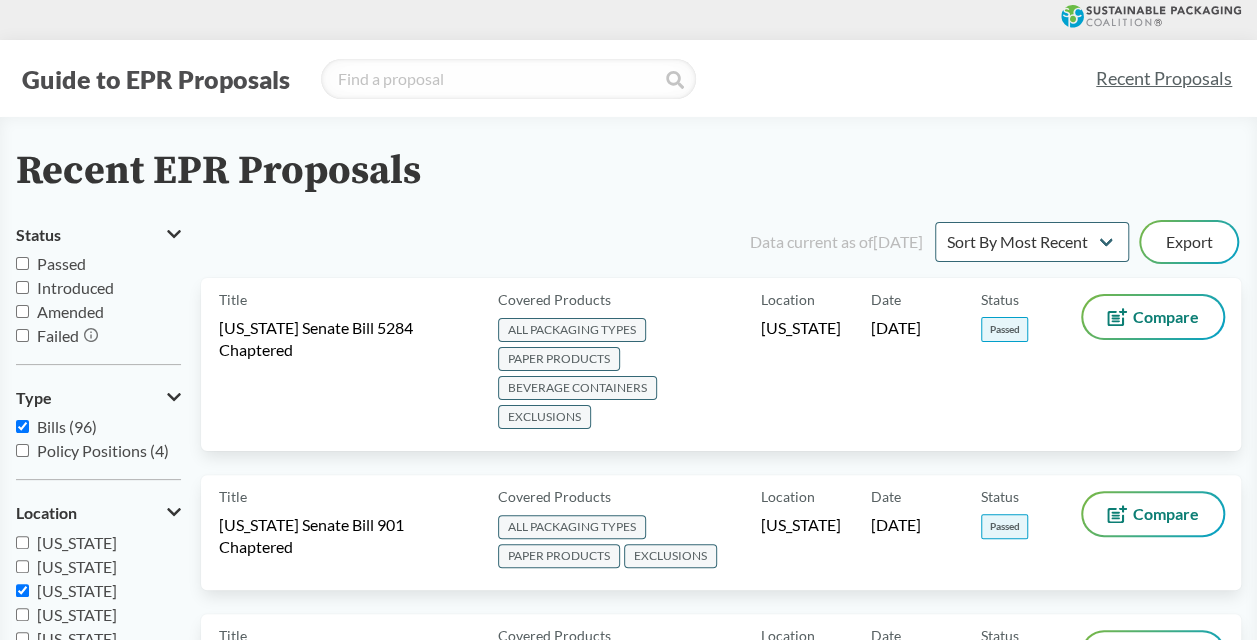 checkbox on "true" 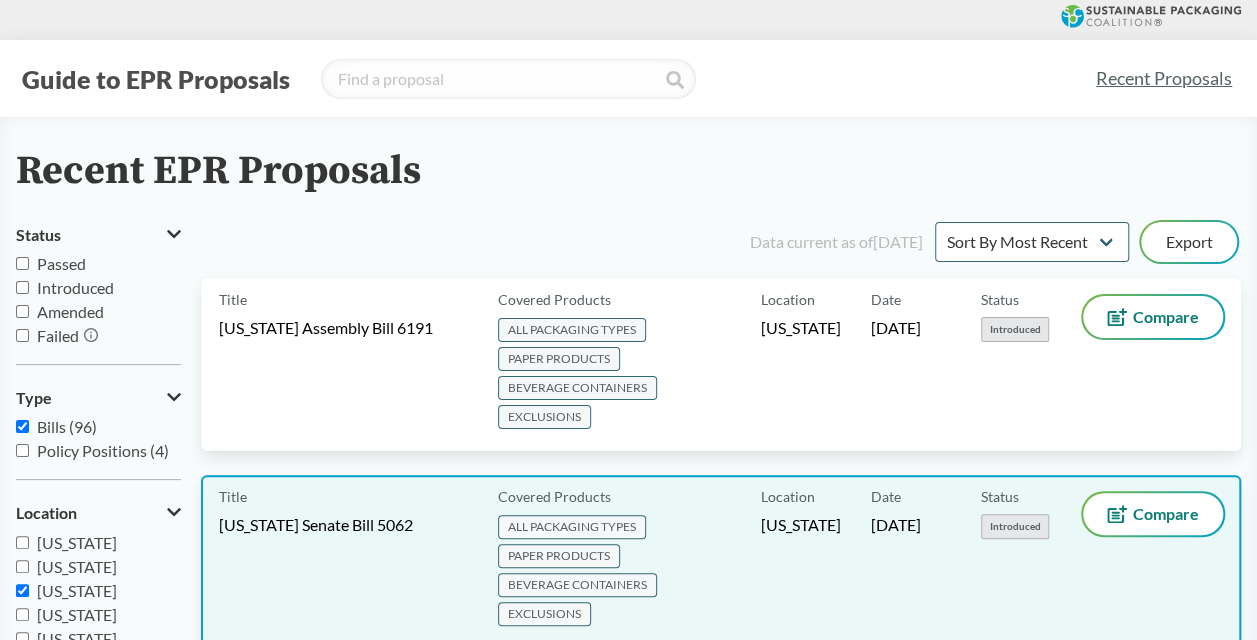 click on "[US_STATE] Senate Bill 5062" at bounding box center [316, 525] 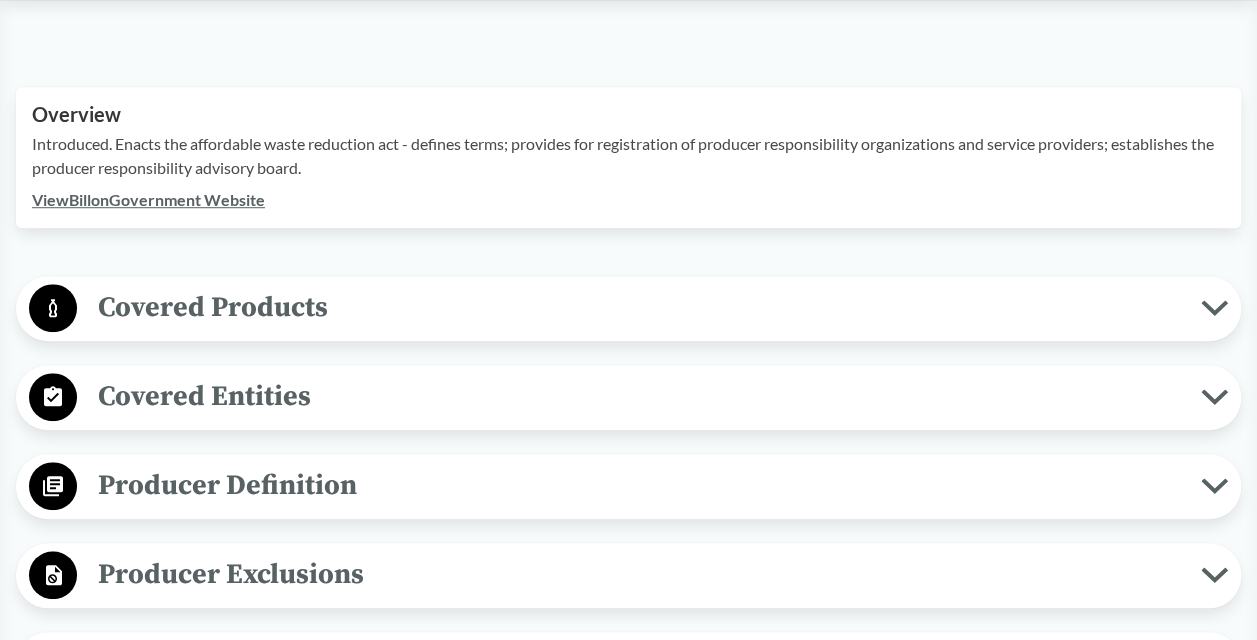 scroll, scrollTop: 601, scrollLeft: 0, axis: vertical 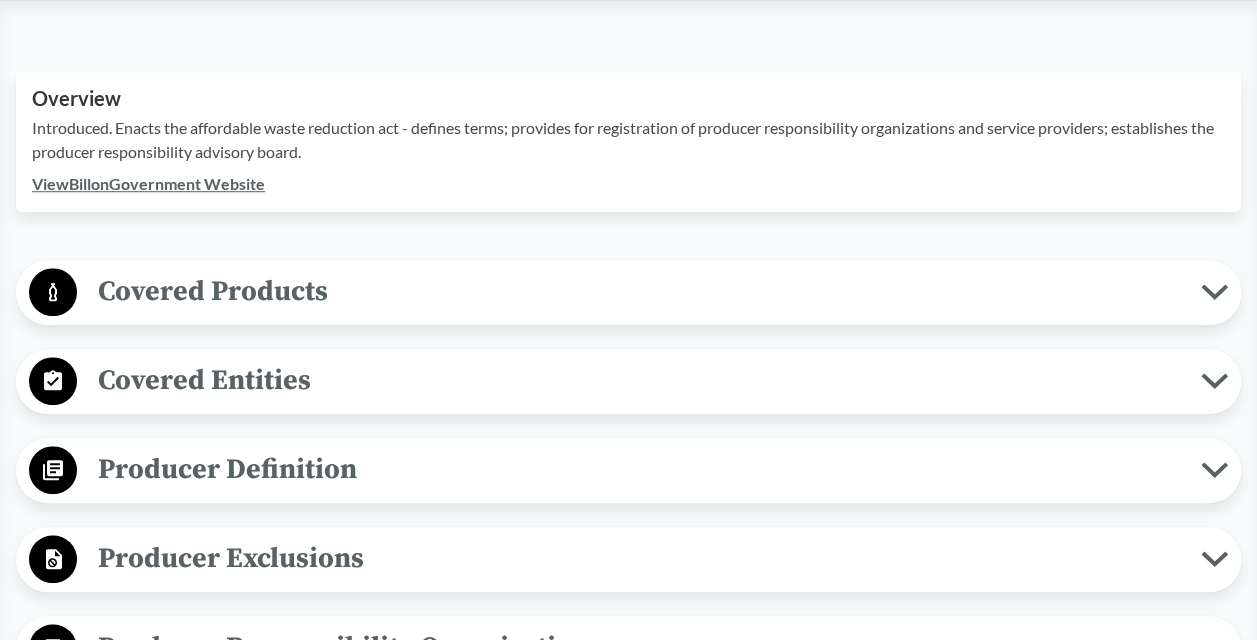 click on "Covered Products" at bounding box center [639, 291] 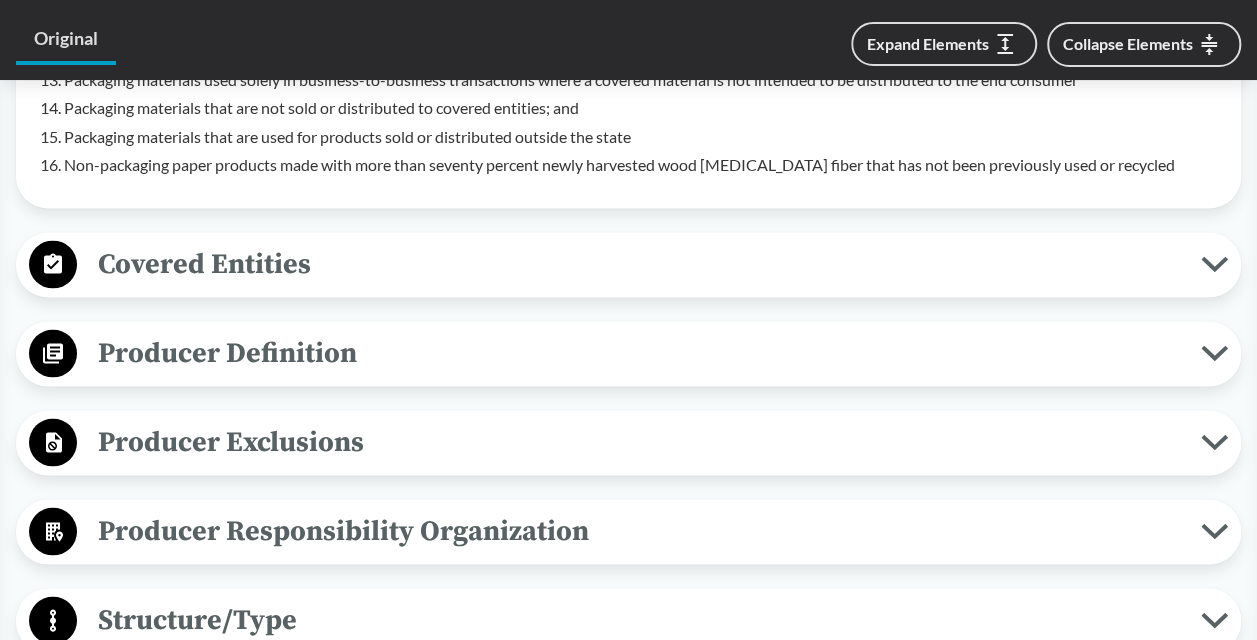scroll, scrollTop: 1750, scrollLeft: 0, axis: vertical 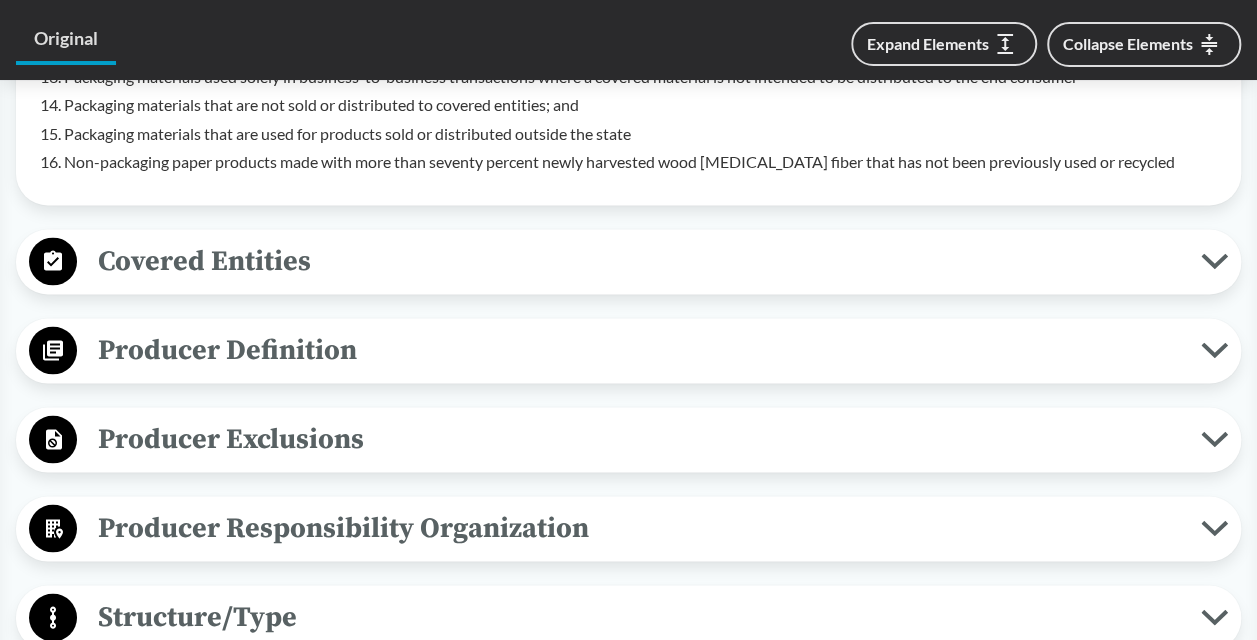click on "Covered Entities" at bounding box center [639, 260] 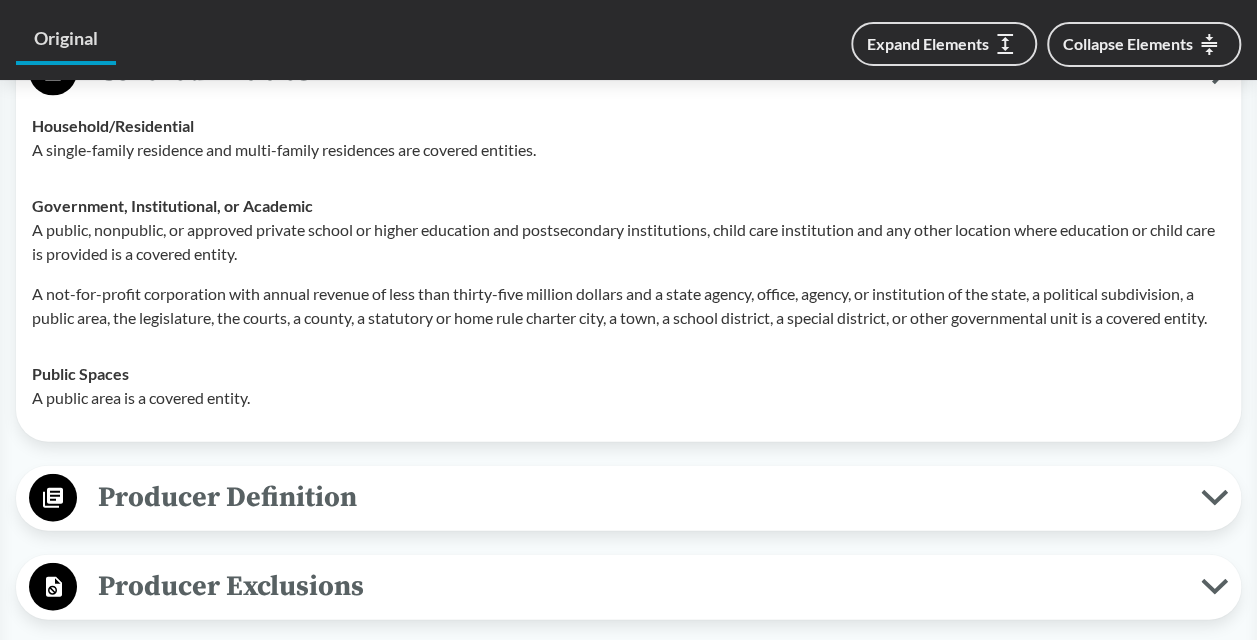 scroll, scrollTop: 1940, scrollLeft: 0, axis: vertical 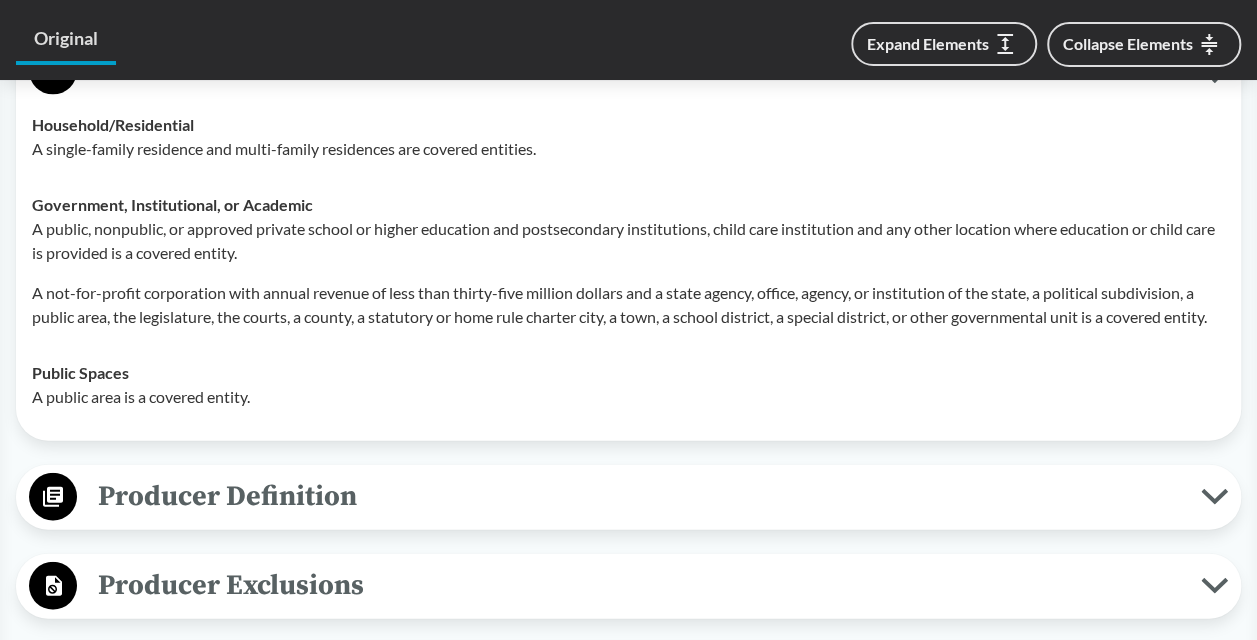 click on "Producer Definition" at bounding box center [639, 496] 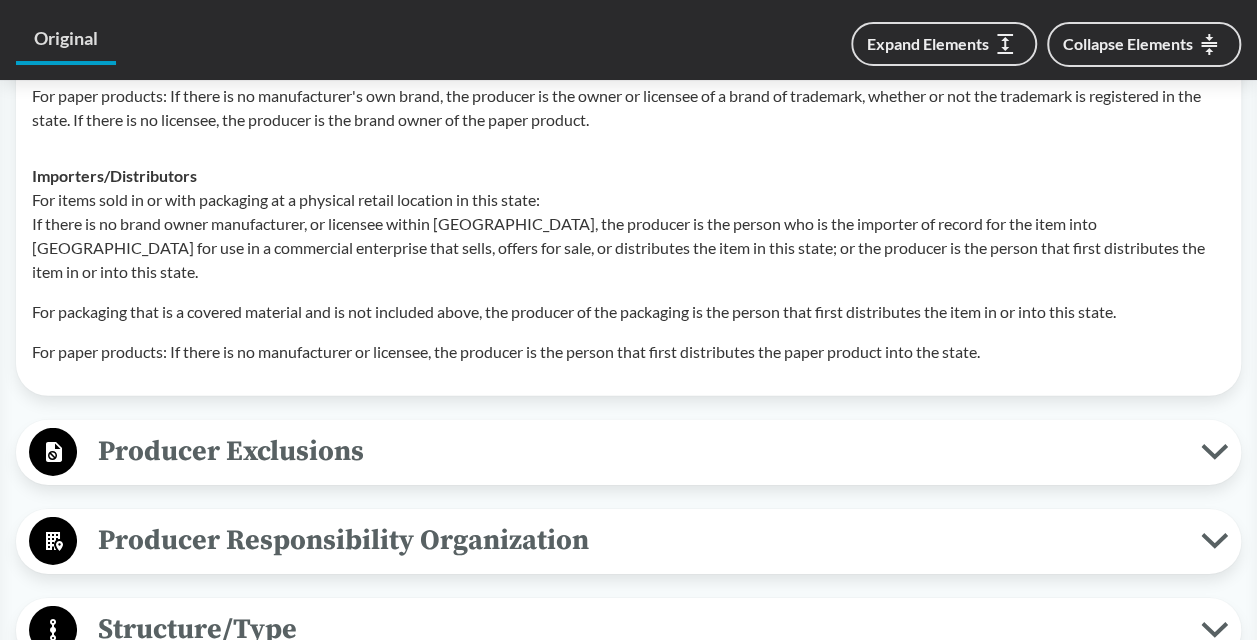 scroll, scrollTop: 2876, scrollLeft: 0, axis: vertical 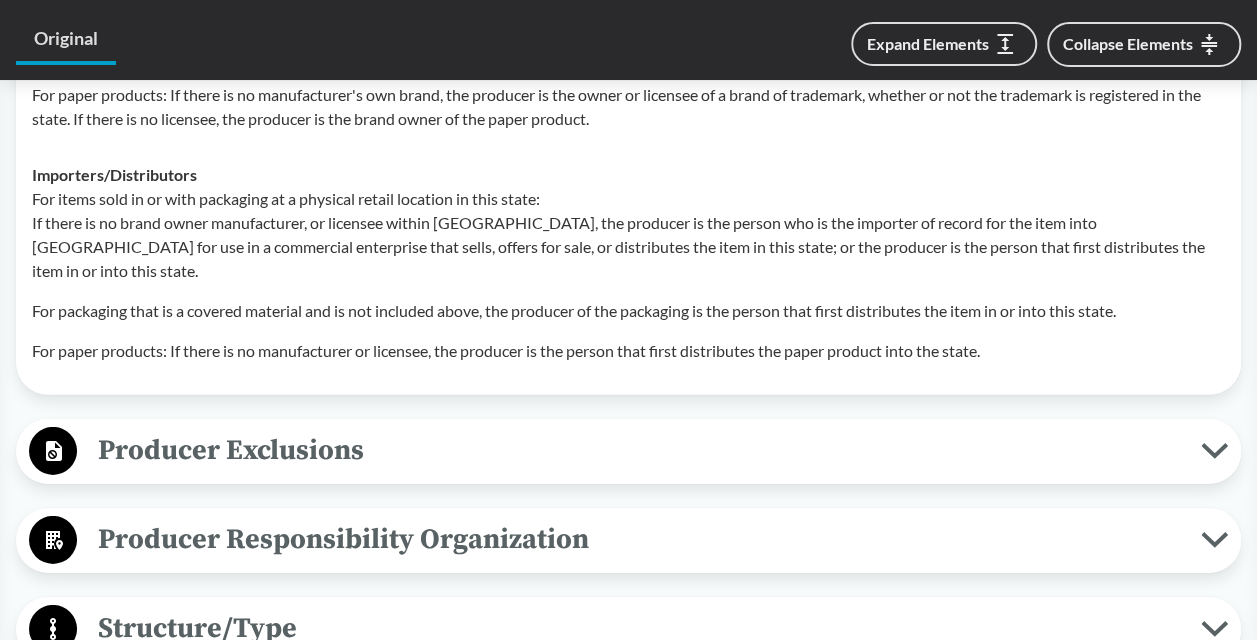 click on "Producer Exclusions" at bounding box center (639, 450) 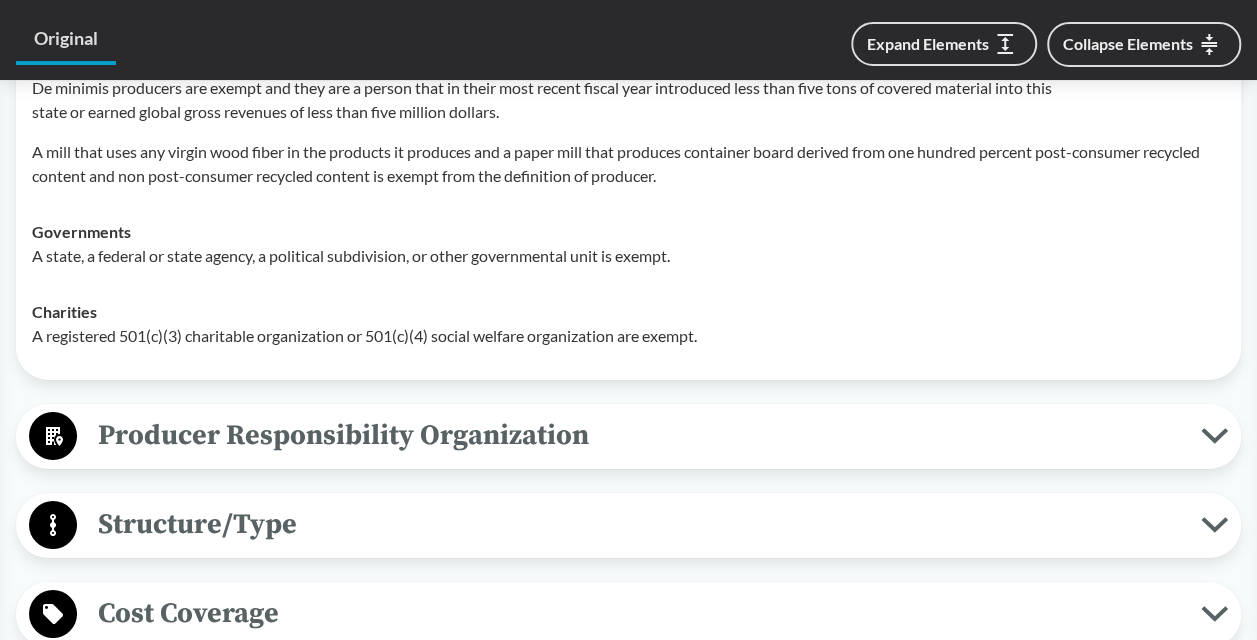 scroll, scrollTop: 3318, scrollLeft: 0, axis: vertical 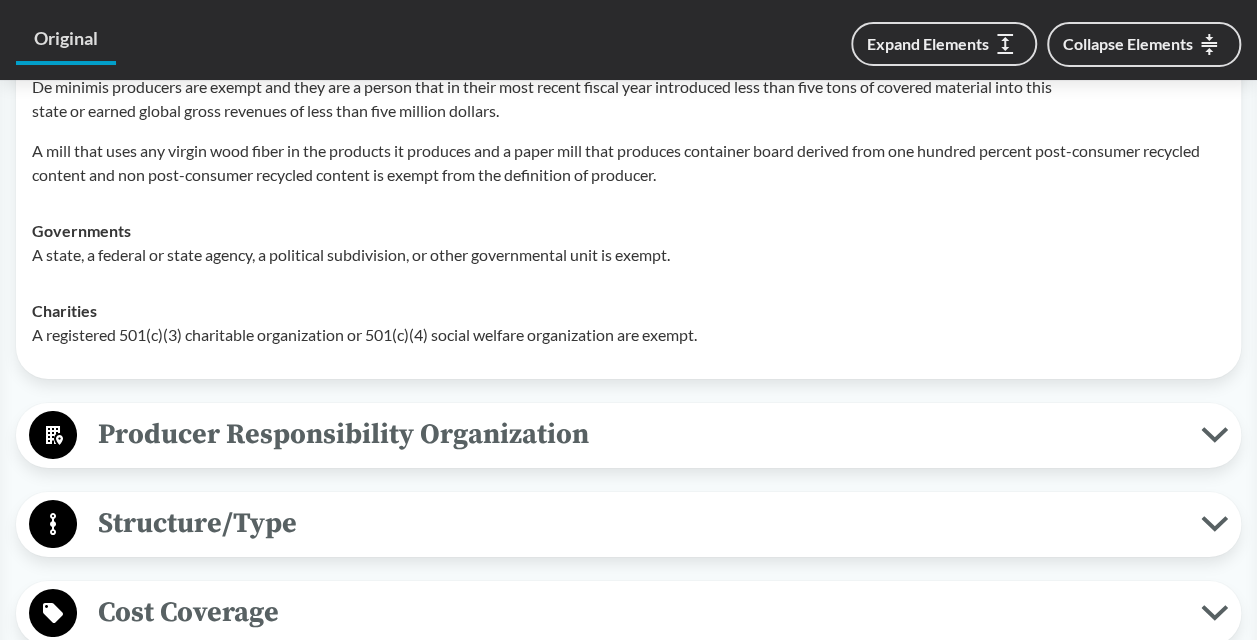 click on "Producer Responsibility Organization" at bounding box center (639, 434) 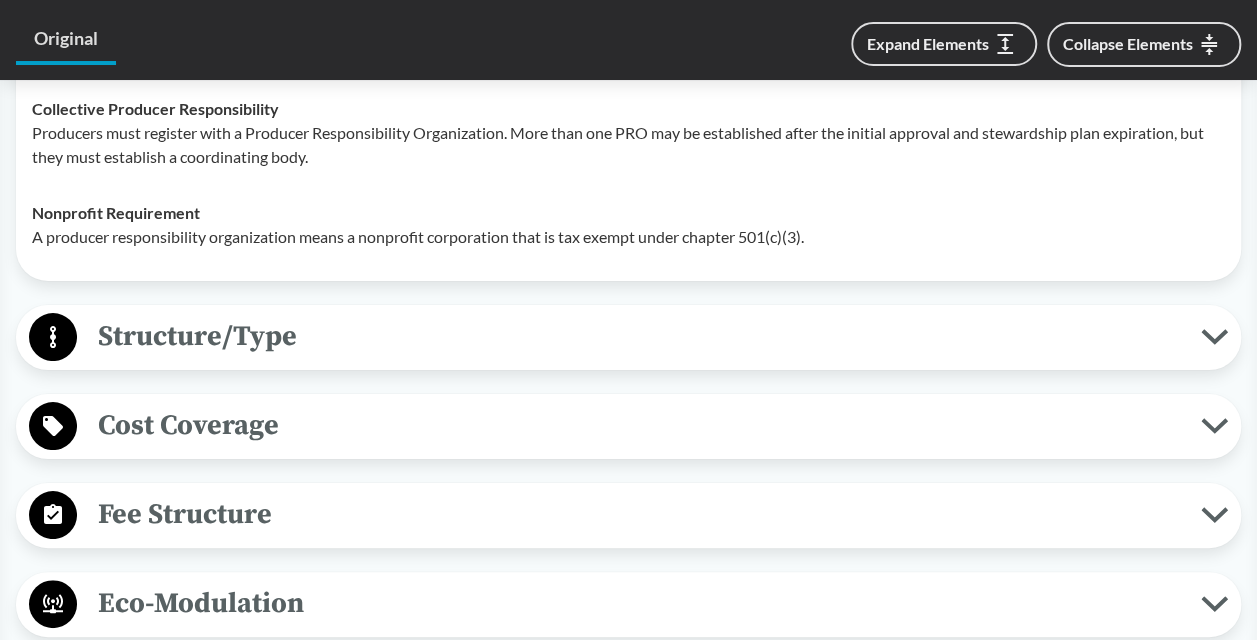 scroll, scrollTop: 3702, scrollLeft: 0, axis: vertical 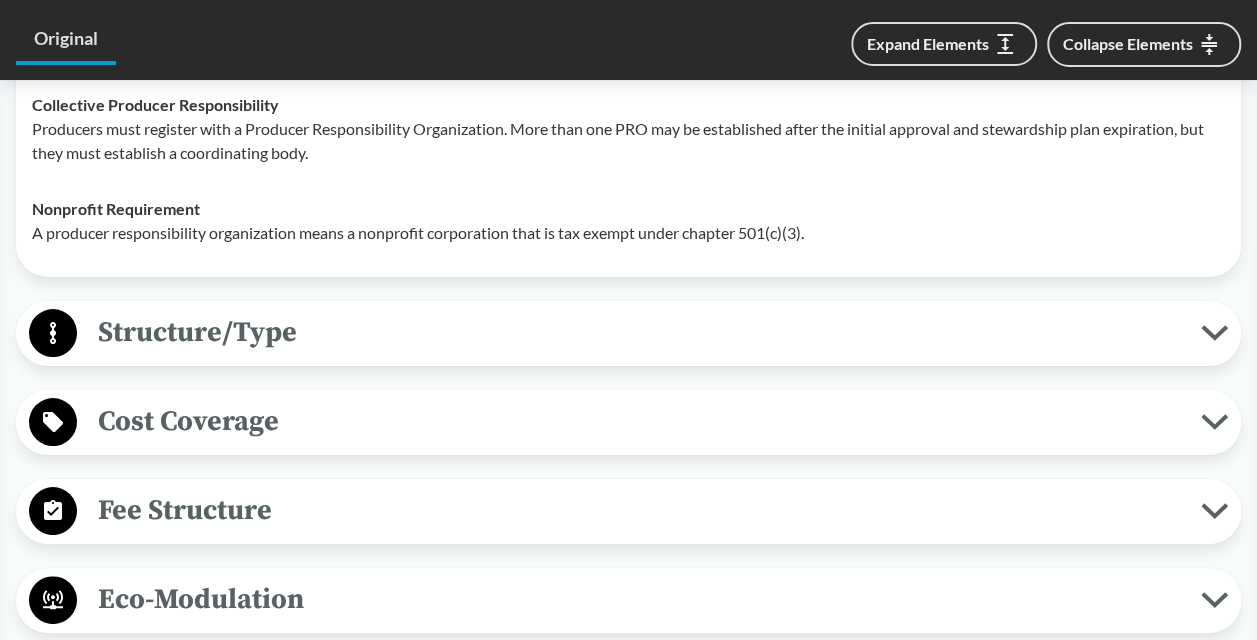 click on "Structure/Type" at bounding box center (639, 332) 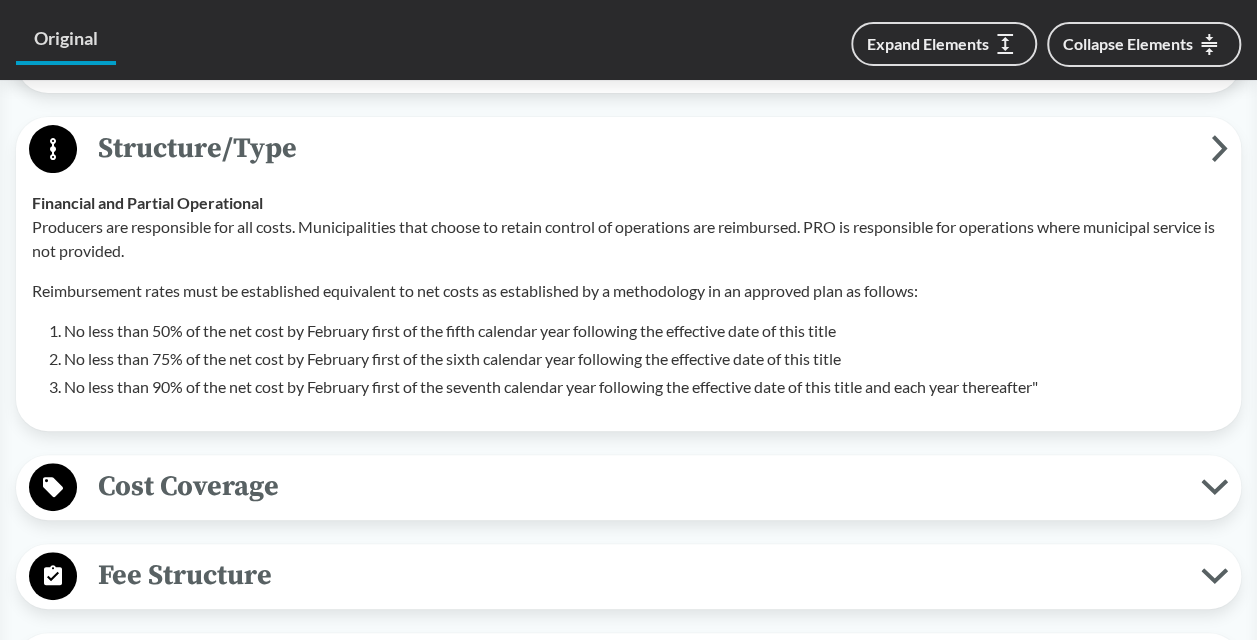 scroll, scrollTop: 3903, scrollLeft: 0, axis: vertical 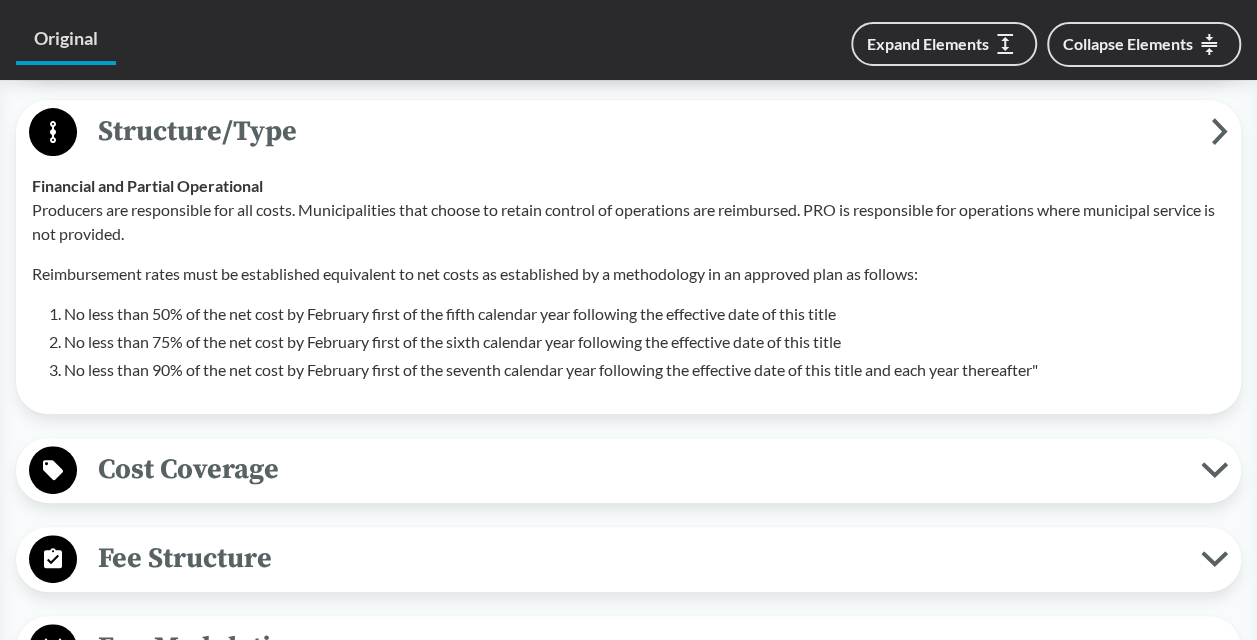 click on "Cost Coverage Operational Costs The cost coverage must include covered services, collecting, transferring, transporting, sorting, processing, recovering, preparing, or otherwise managing for purposes of waste reduction, reuse, recycling, or composting. Education and Outreach The cost coverage must include how the producer responsibility organization will increase public awareness, educate, and complete outreach practices that include culturally responsive materials and methods and evaluate the efficacy of these efforts. Administration Beginning on January first of the fourth year following the effective date, as part of its annual registration with the commissioner, a producer responsibility organization shall submit to the commissioner a registration fee, as determined by the commissioner.
The fee if for the costs required to perform the commissioner's duties and to otherwise administer, implement, and enforce this act. Infrastructure Improvements" at bounding box center [628, 470] 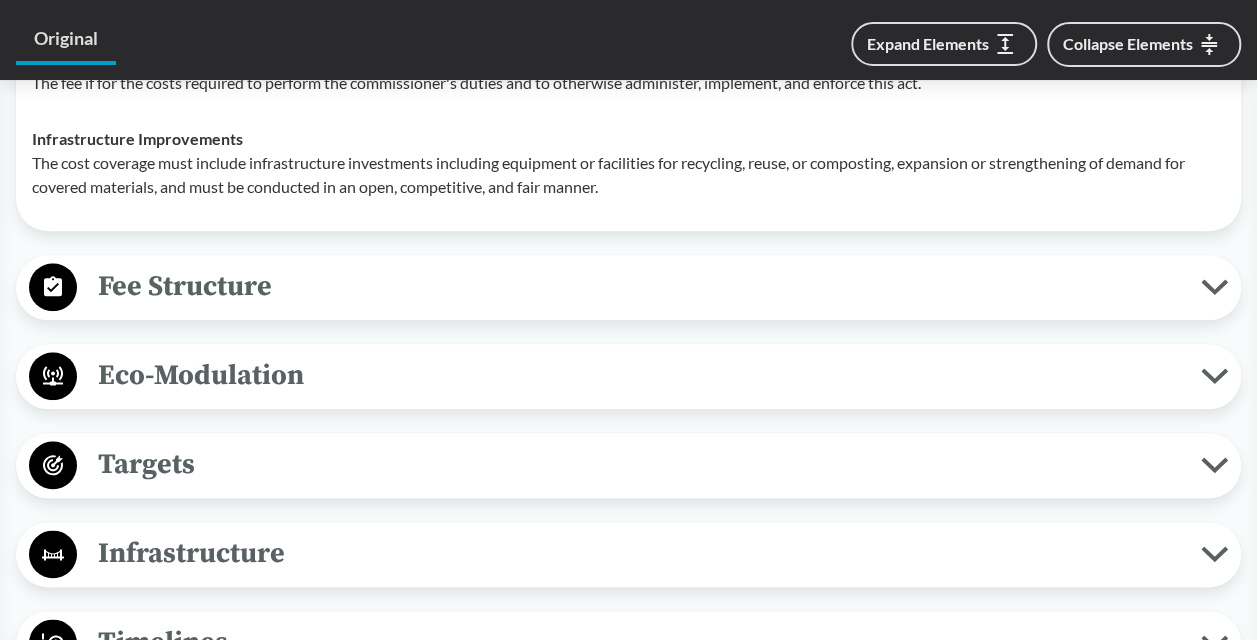 scroll, scrollTop: 4705, scrollLeft: 0, axis: vertical 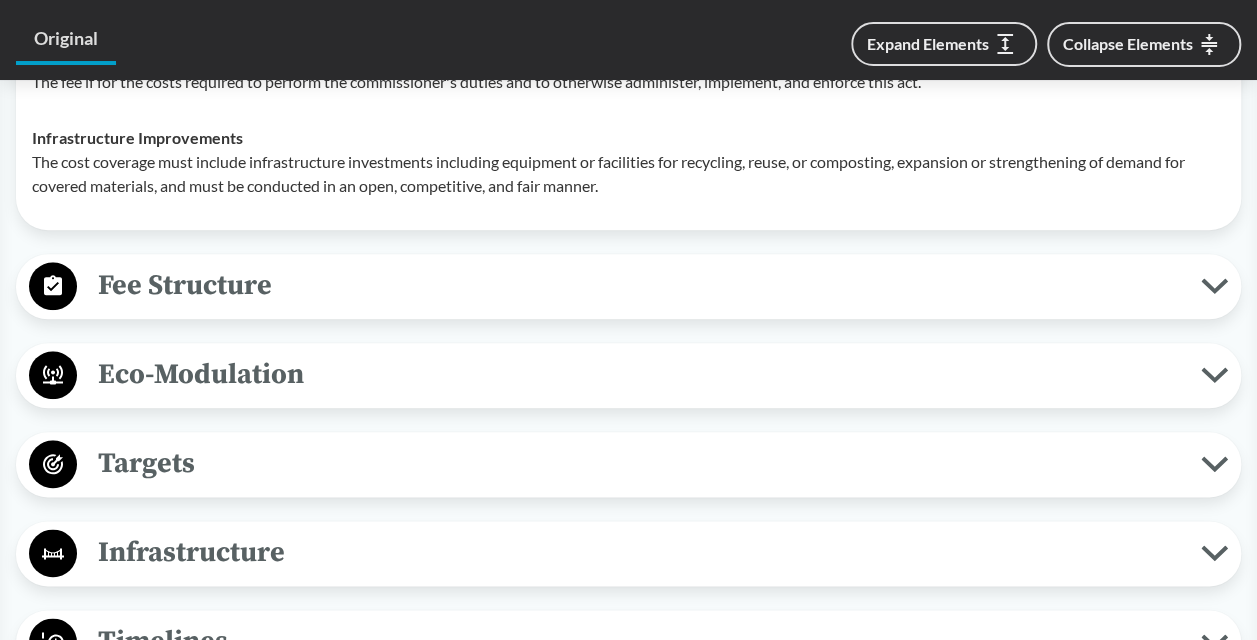 click on "Fee Structure" at bounding box center [639, 285] 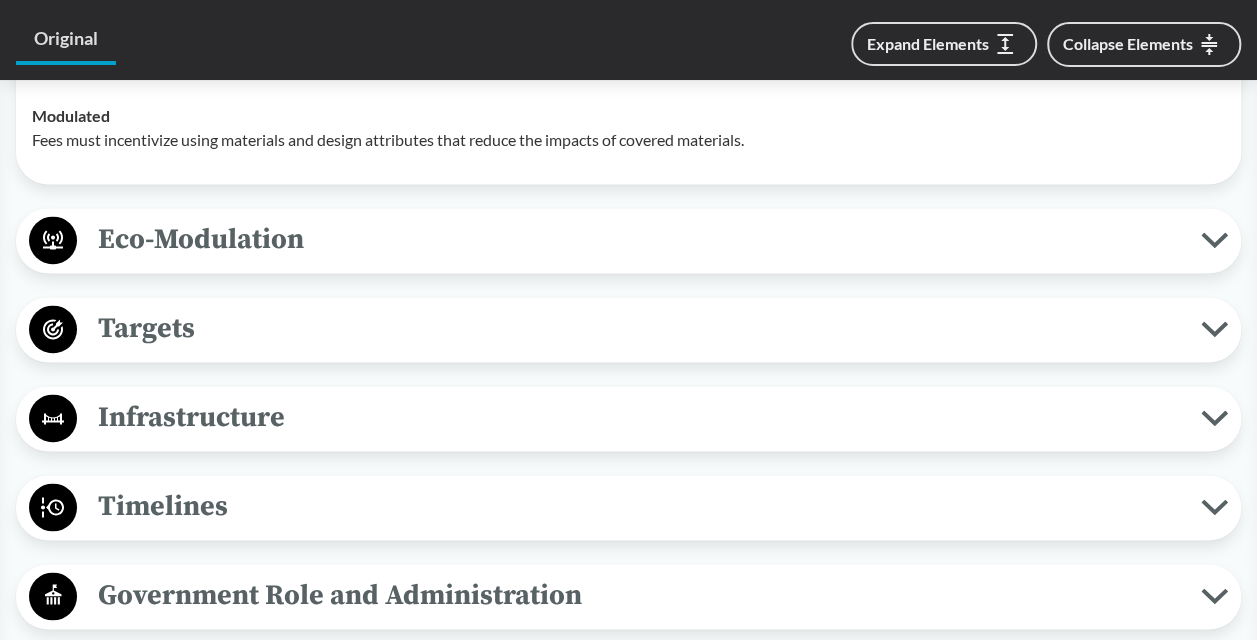 scroll, scrollTop: 5034, scrollLeft: 0, axis: vertical 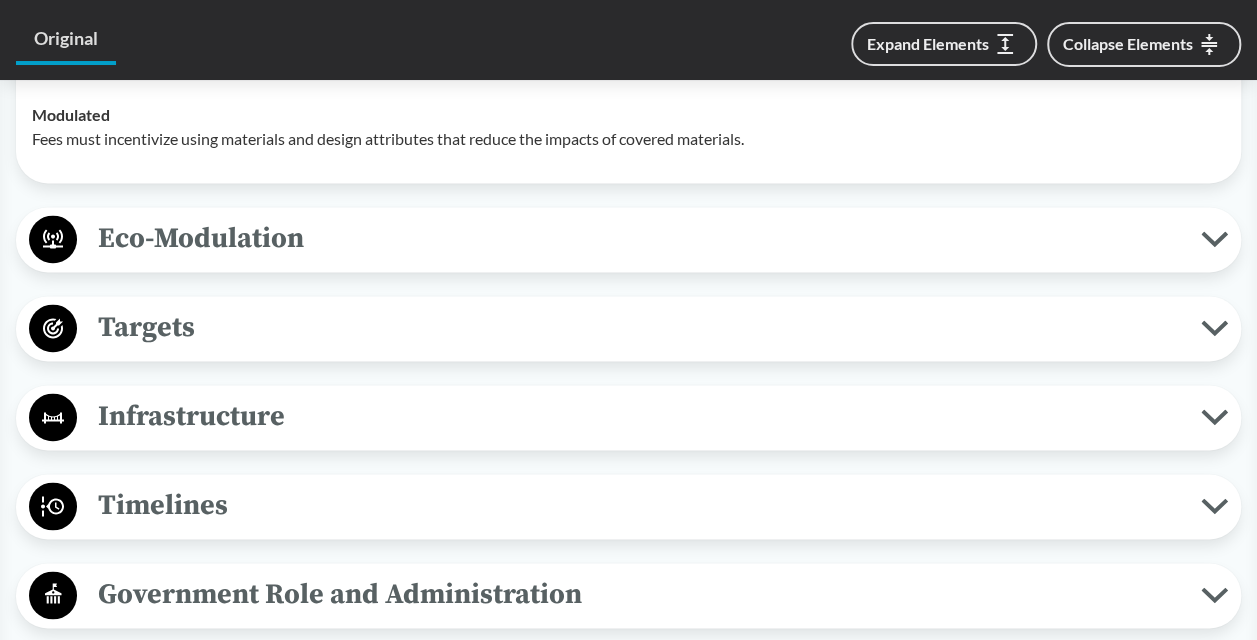 click on "Eco-Modulation" at bounding box center [639, 238] 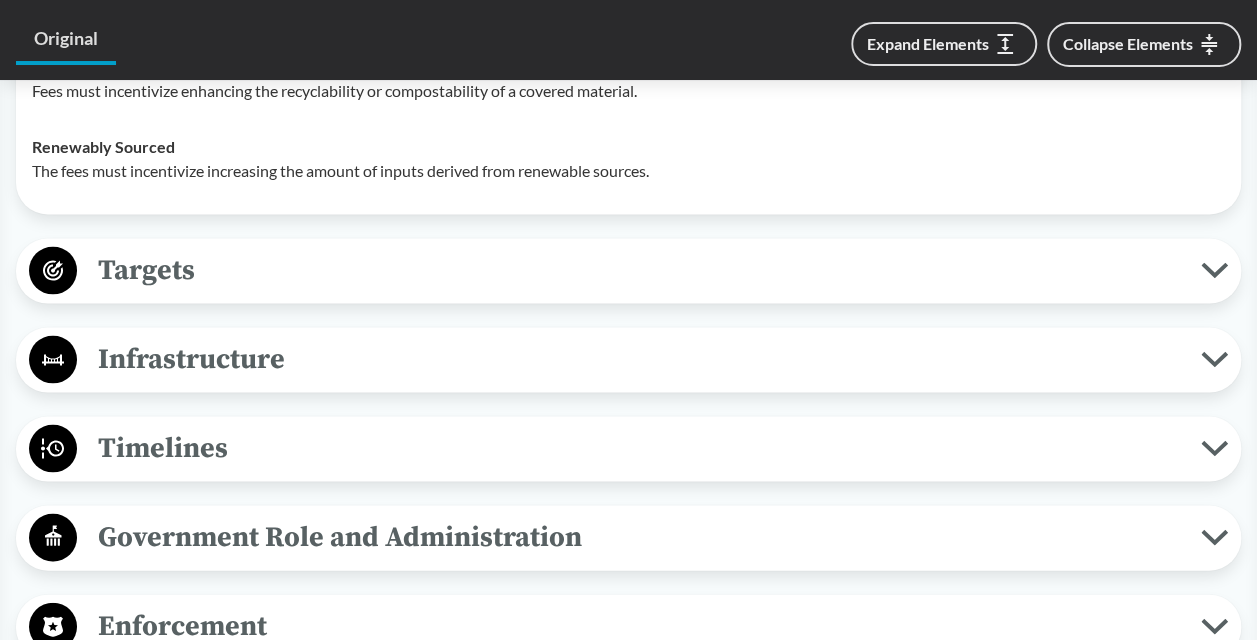 scroll, scrollTop: 5590, scrollLeft: 0, axis: vertical 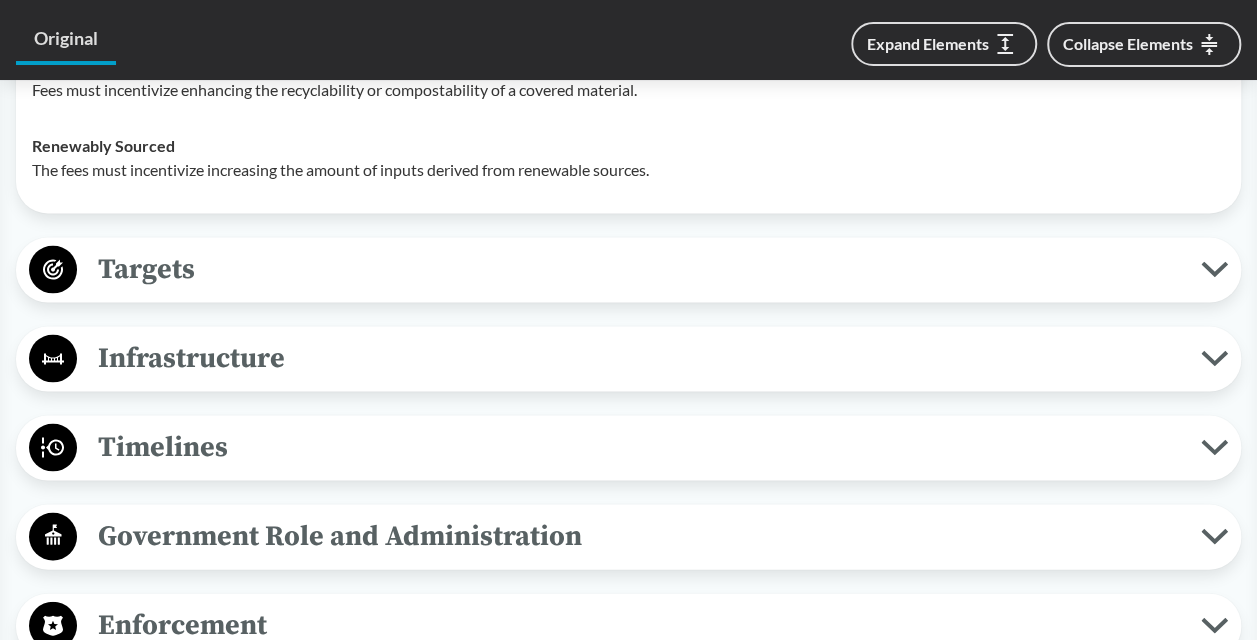 click on "Targets" at bounding box center [639, 268] 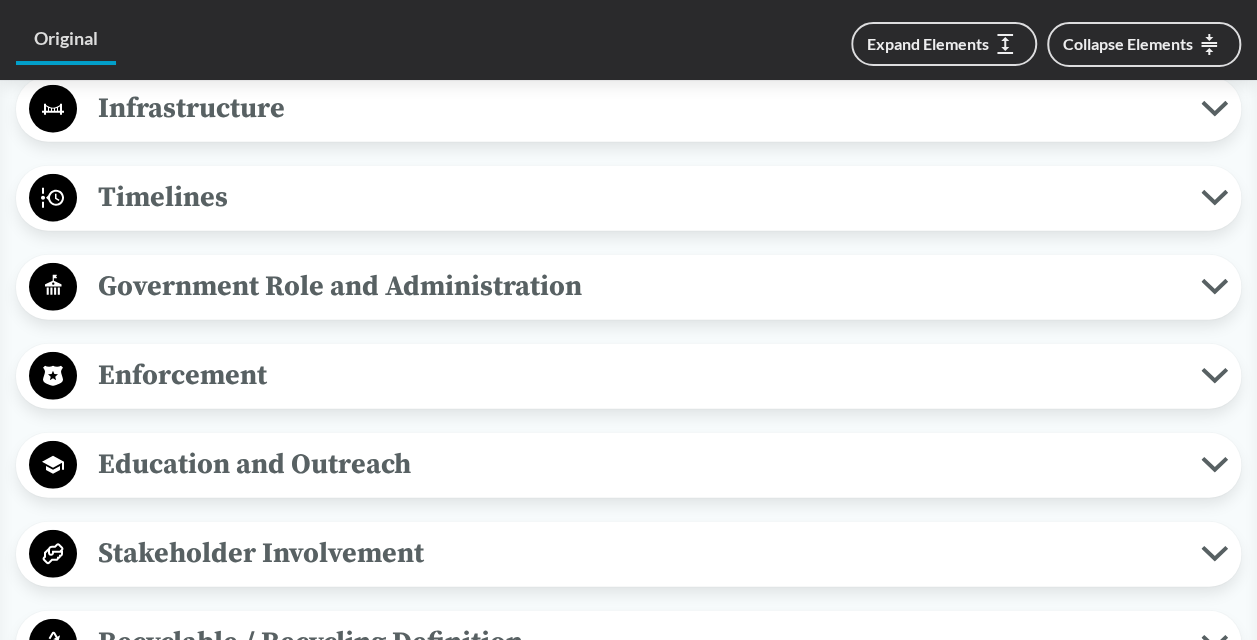 scroll, scrollTop: 6131, scrollLeft: 0, axis: vertical 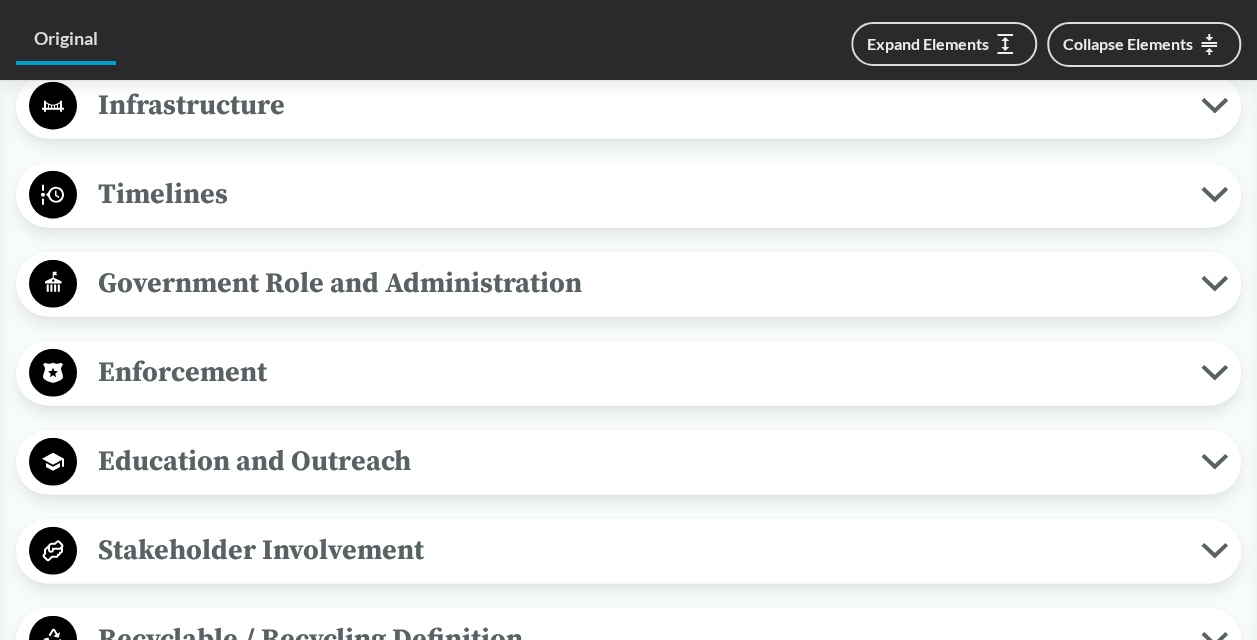click on "Enforcement" at bounding box center [639, 372] 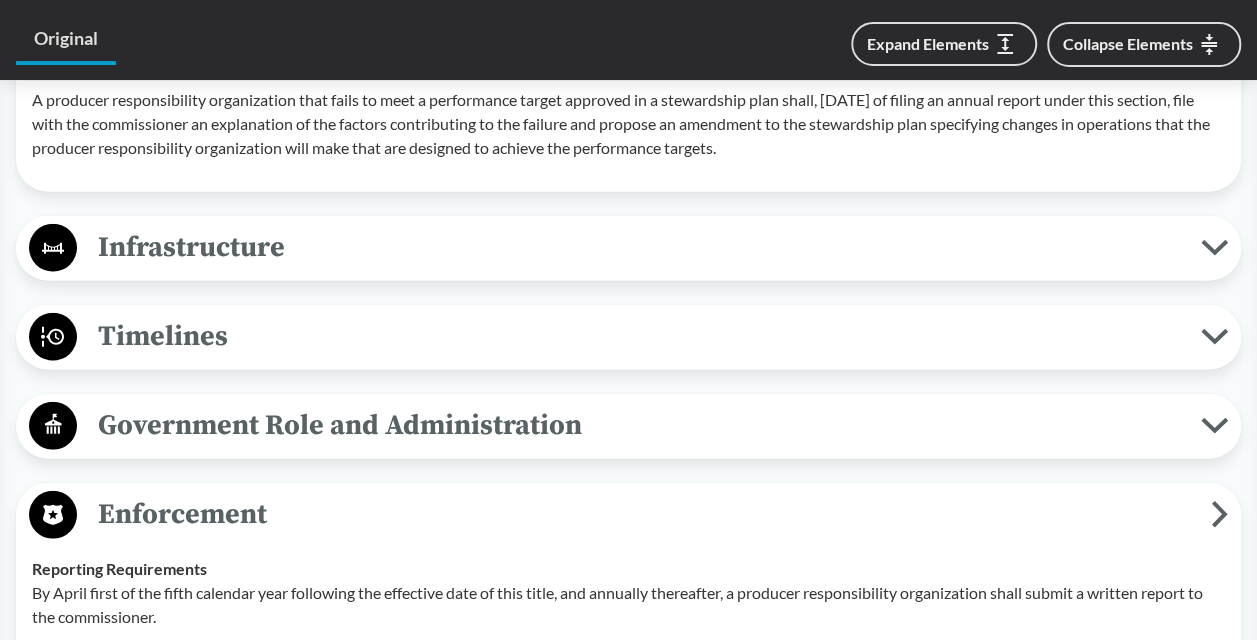 scroll, scrollTop: 5982, scrollLeft: 0, axis: vertical 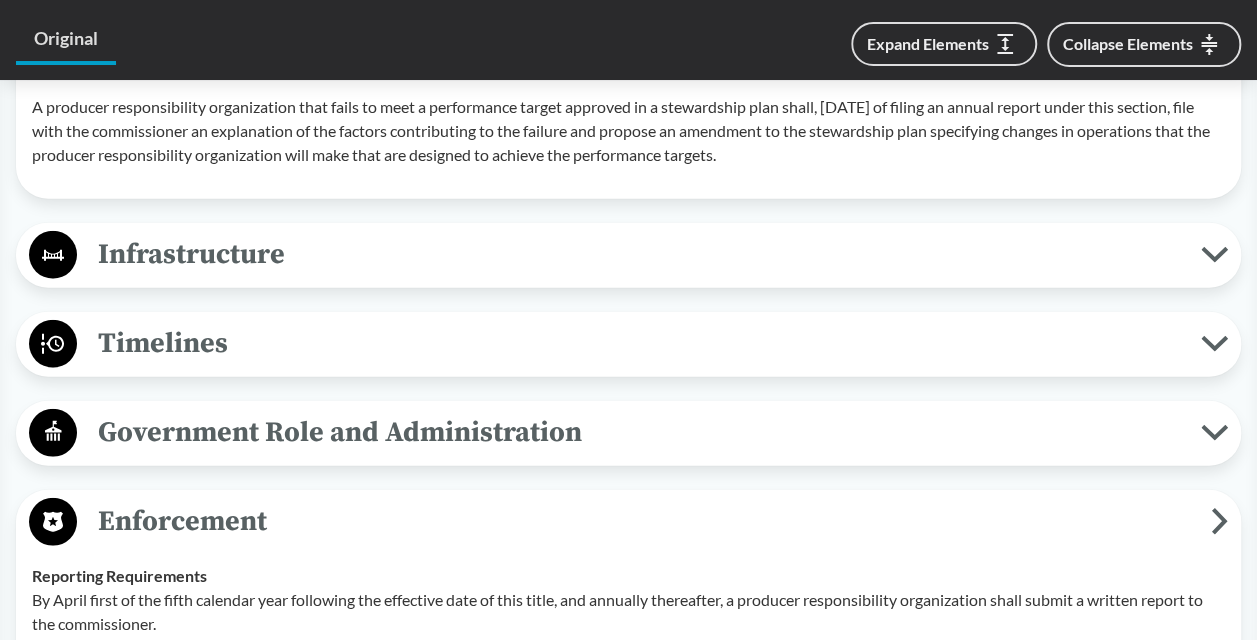 click on "Government Role and Administration" at bounding box center [639, 432] 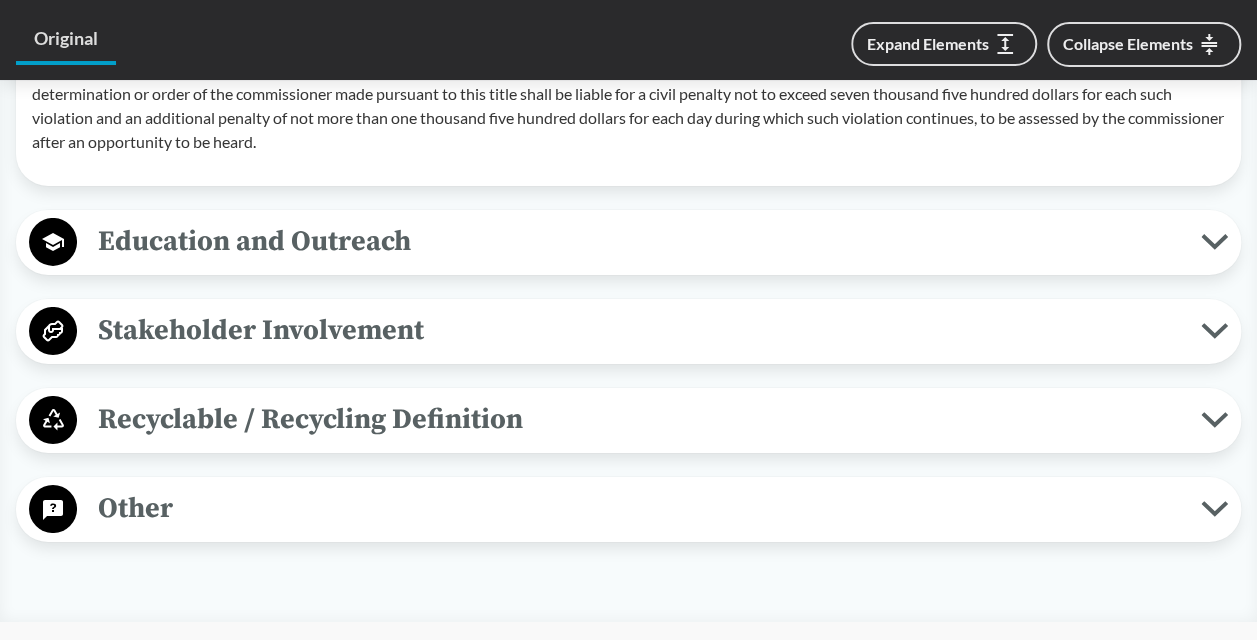 scroll, scrollTop: 7138, scrollLeft: 0, axis: vertical 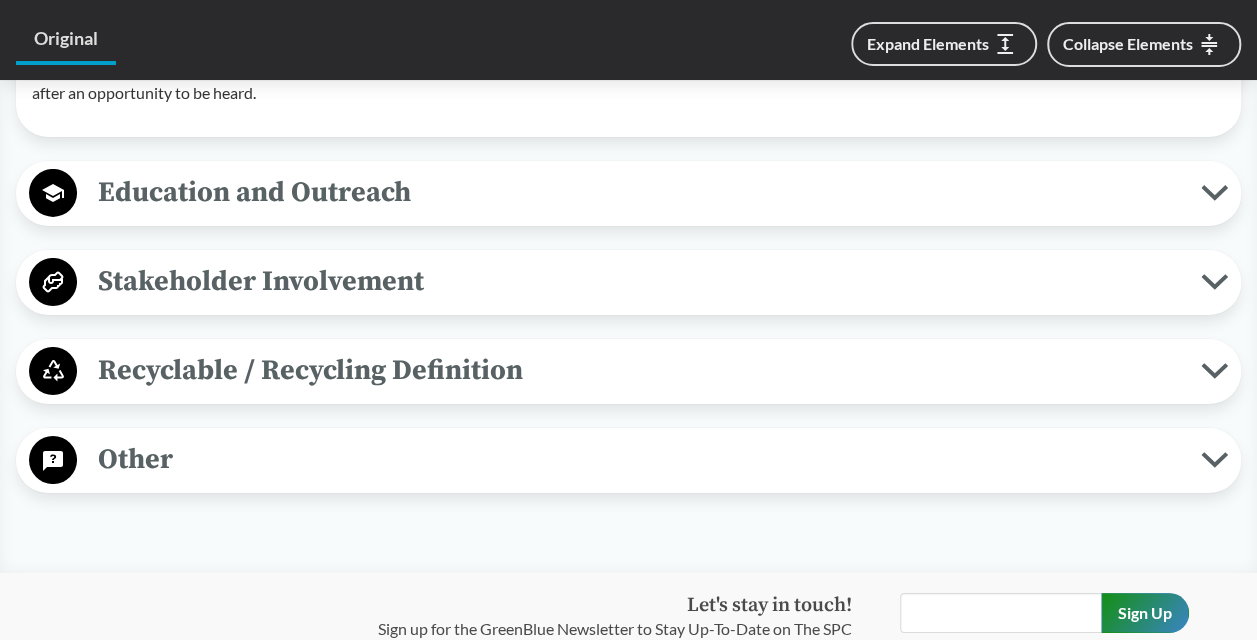 click on "Recyclable / Recycling Definition" at bounding box center (639, 370) 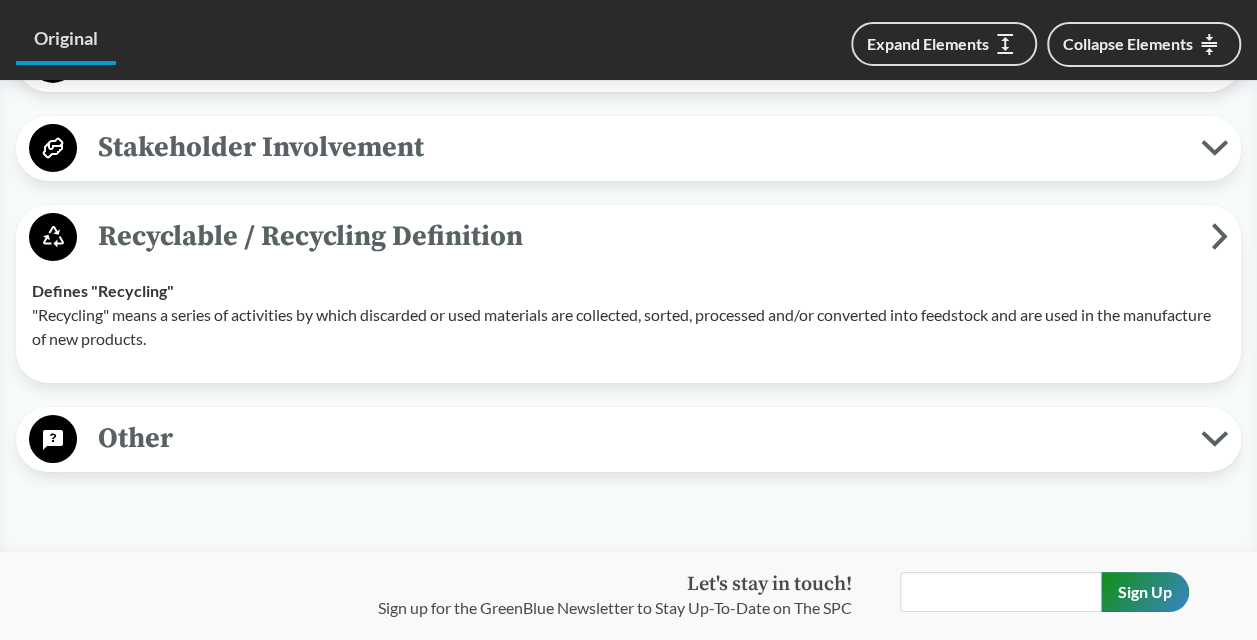scroll, scrollTop: 7276, scrollLeft: 0, axis: vertical 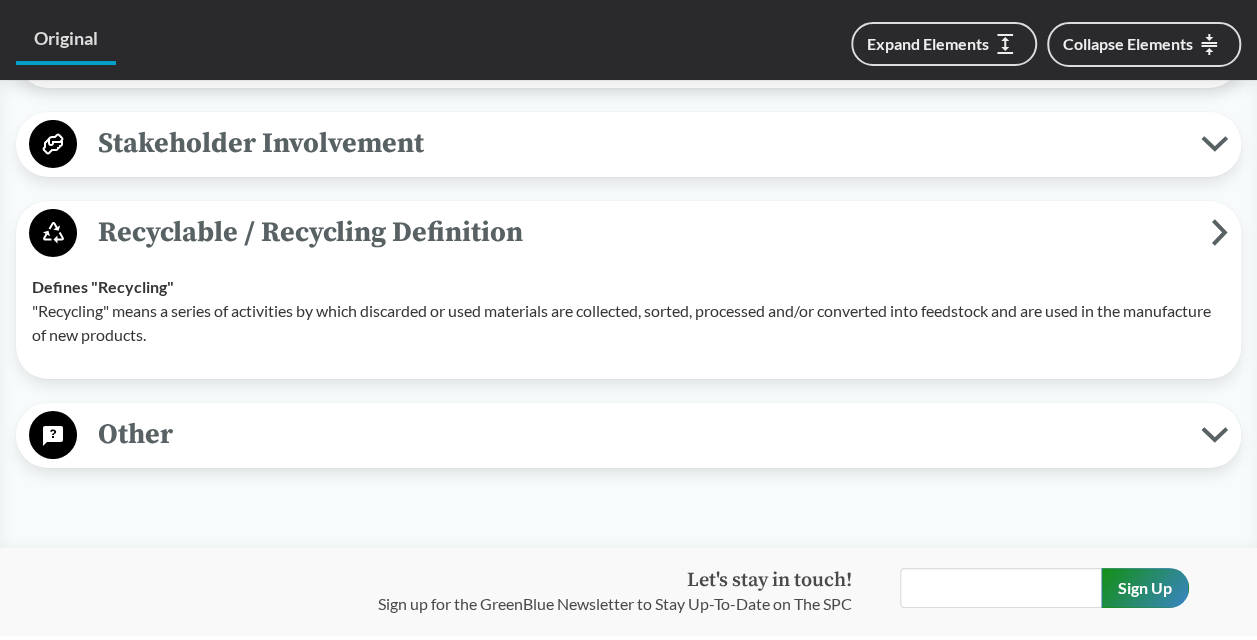 click on "Other" at bounding box center (639, 434) 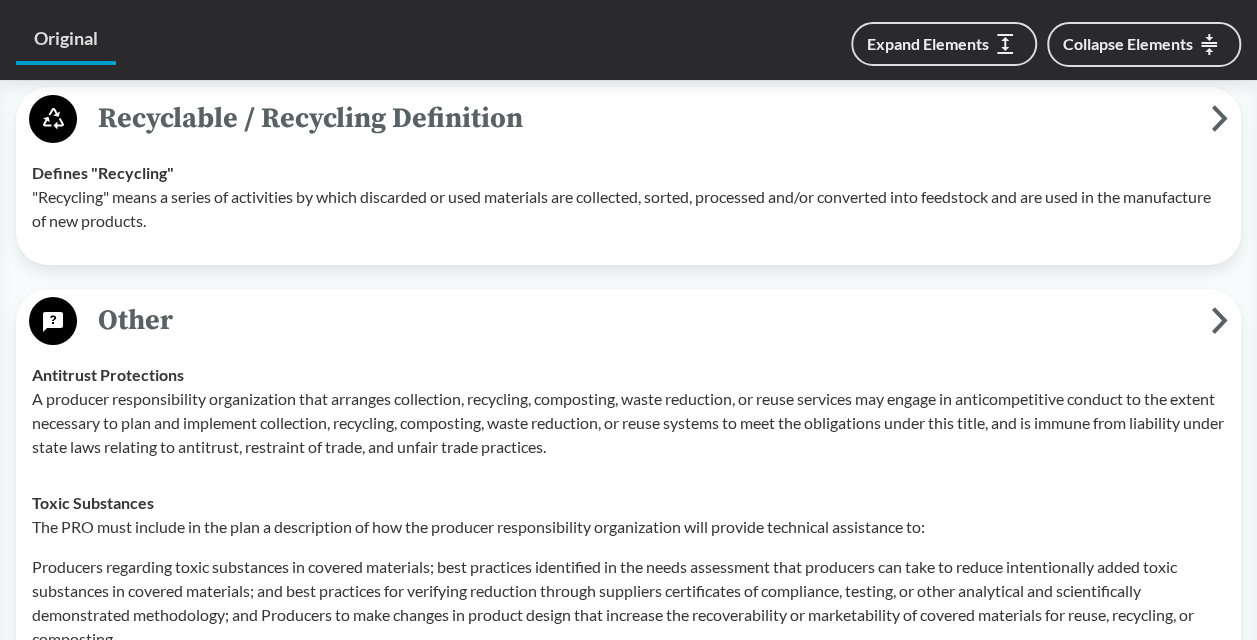 scroll, scrollTop: 7337, scrollLeft: 0, axis: vertical 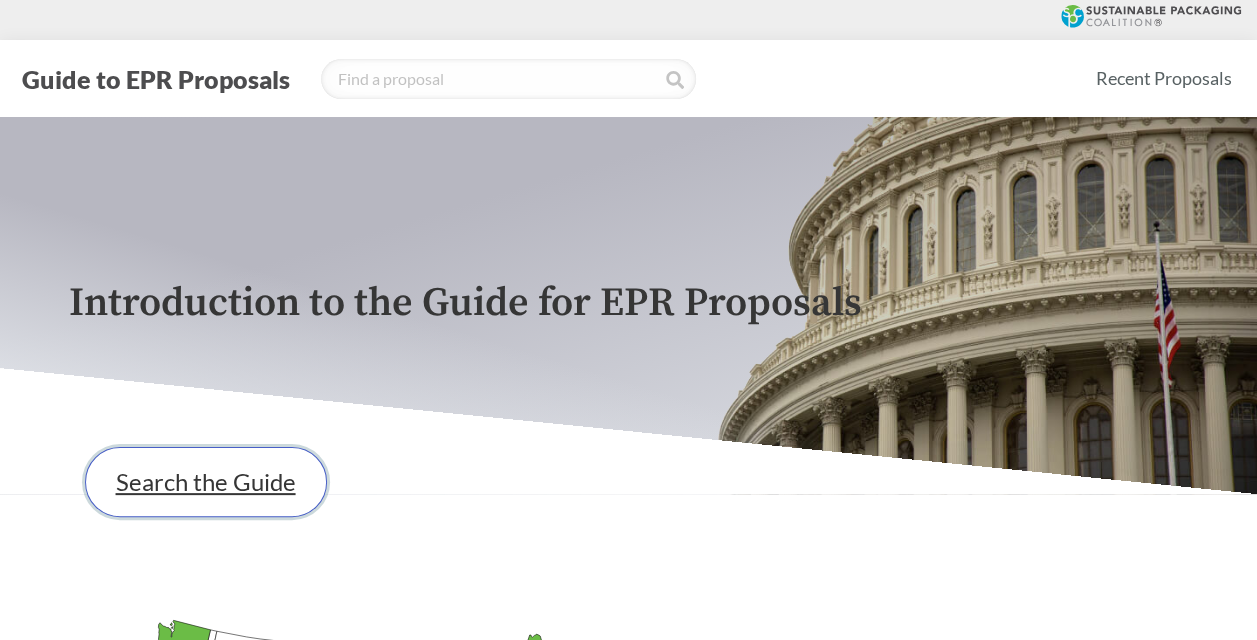 click on "Search the Guide" at bounding box center [206, 482] 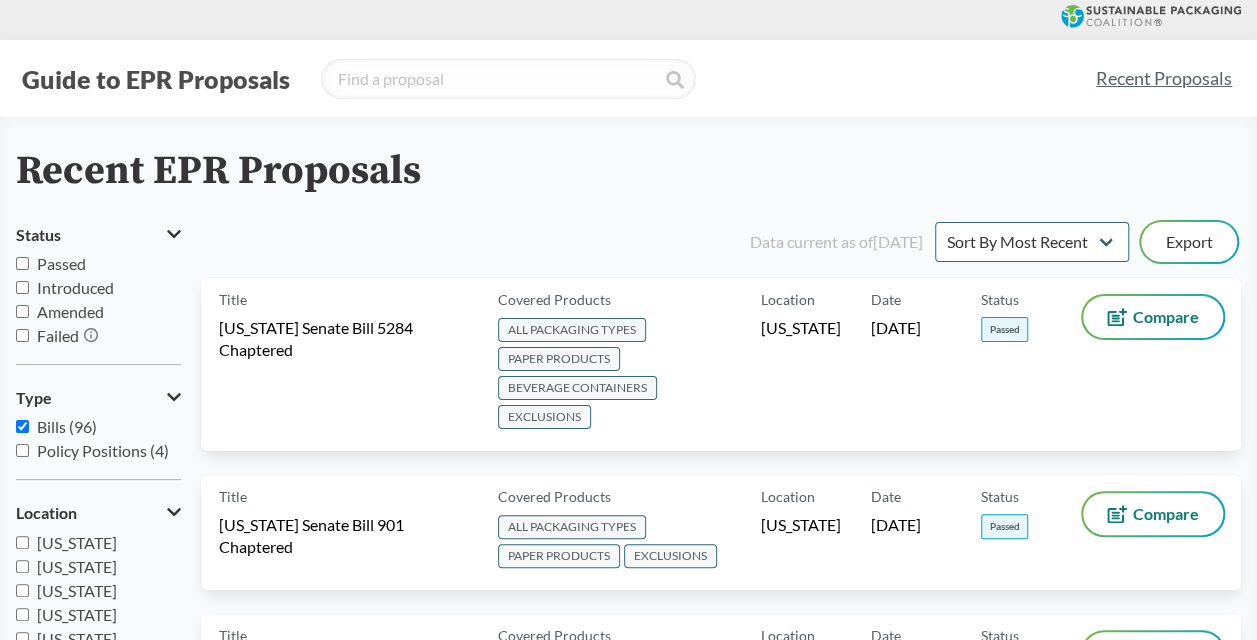 scroll, scrollTop: 120, scrollLeft: 0, axis: vertical 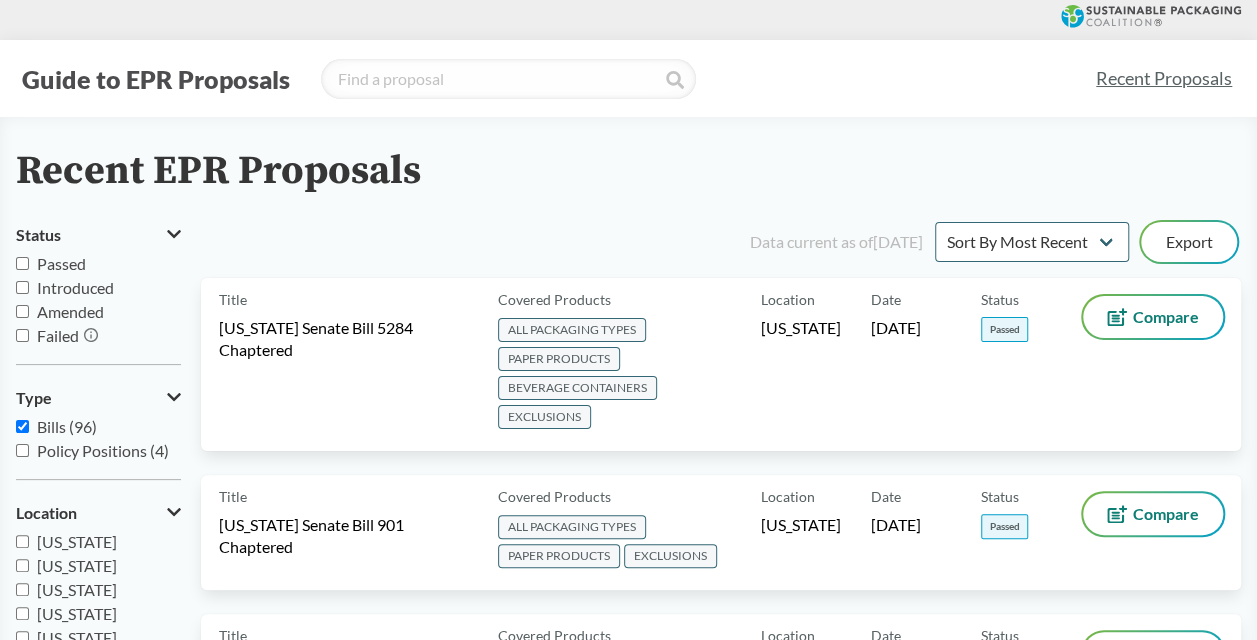 click on "[US_STATE]" at bounding box center (98, 542) 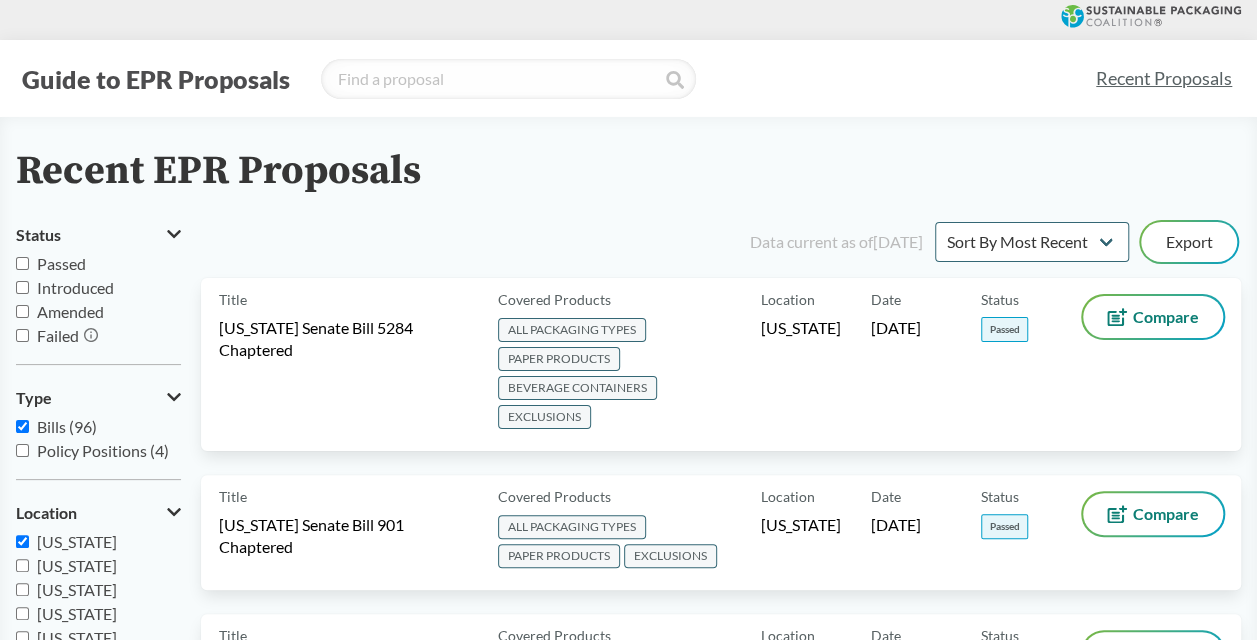checkbox on "true" 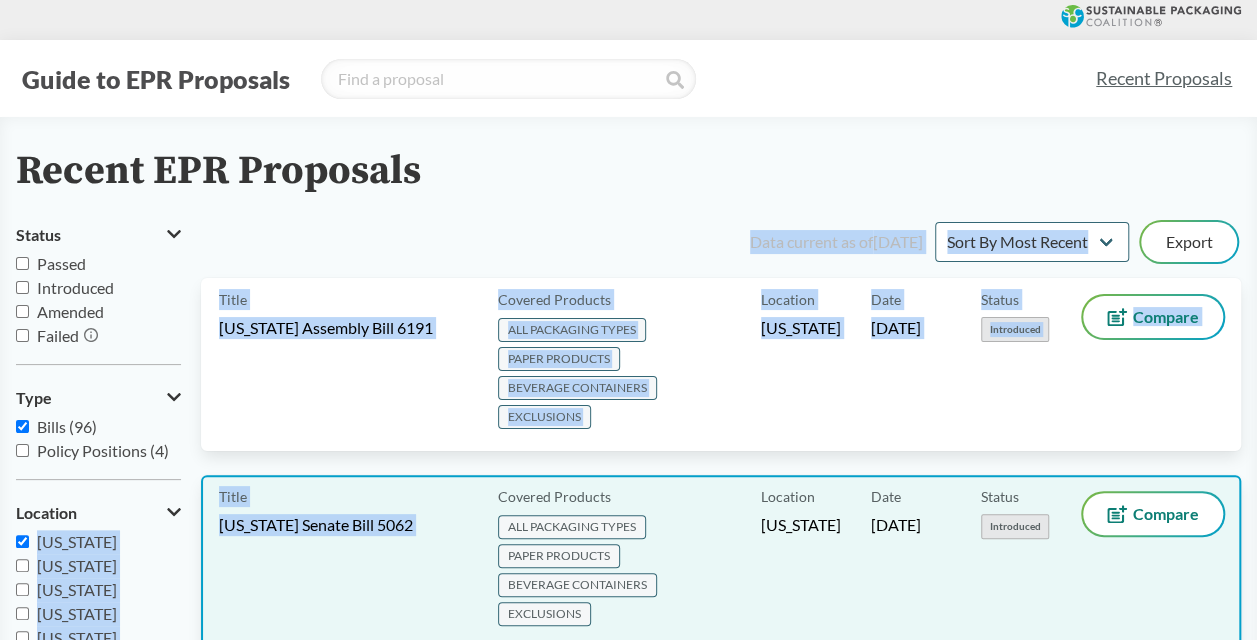 drag, startPoint x: 22, startPoint y: 548, endPoint x: 422, endPoint y: 575, distance: 400.91022 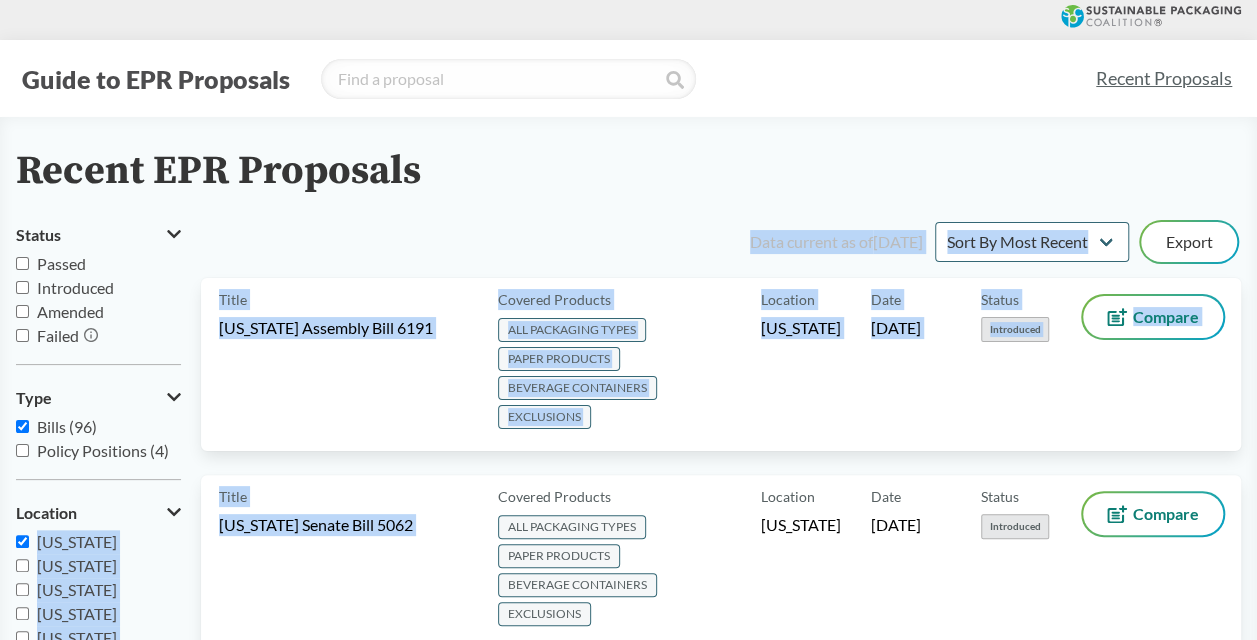 click on "Recent EPR Proposals Status Passed Introduced Amended Failed Type Bills (96) Policy Positions (4) Location Washington Maryland Rhode Island North Carolina Illinois New York Tennessee Connecticut Nebraska Hawaii Massachusetts Michigan New Jersey Minnesota New Hampshire California Colorado Virginia Vermont Kentucky Pennsylvania Oregon United States Years 2020 2021 2022 2023 2024 2025 Data current as of  12/11/2024 Sort By Most Recent Sort By Status Export Title New York Assembly Bill 6191 Covered Products ALL PACKAGING TYPES PAPER PRODUCTS BEVERAGE CONTAINERS EXCLUSIONS Location New York Date 02/26/2025 Status Introduced Compare Title New York Senate Bill 5062 Covered Products ALL PACKAGING TYPES PAPER PRODUCTS BEVERAGE CONTAINERS EXCLUSIONS Location New York Date 02/18/2025 Status Introduced Compare Title New York Senate Bill 1464 Covered Products ALL PACKAGING TYPES EXCLUSIONS Location New York Date 01/10/2025 Status Introduced Compare Title New York Senate Bill 4246B (2024) Covered Products EXCLUSIONS Date" at bounding box center (628, 1434) 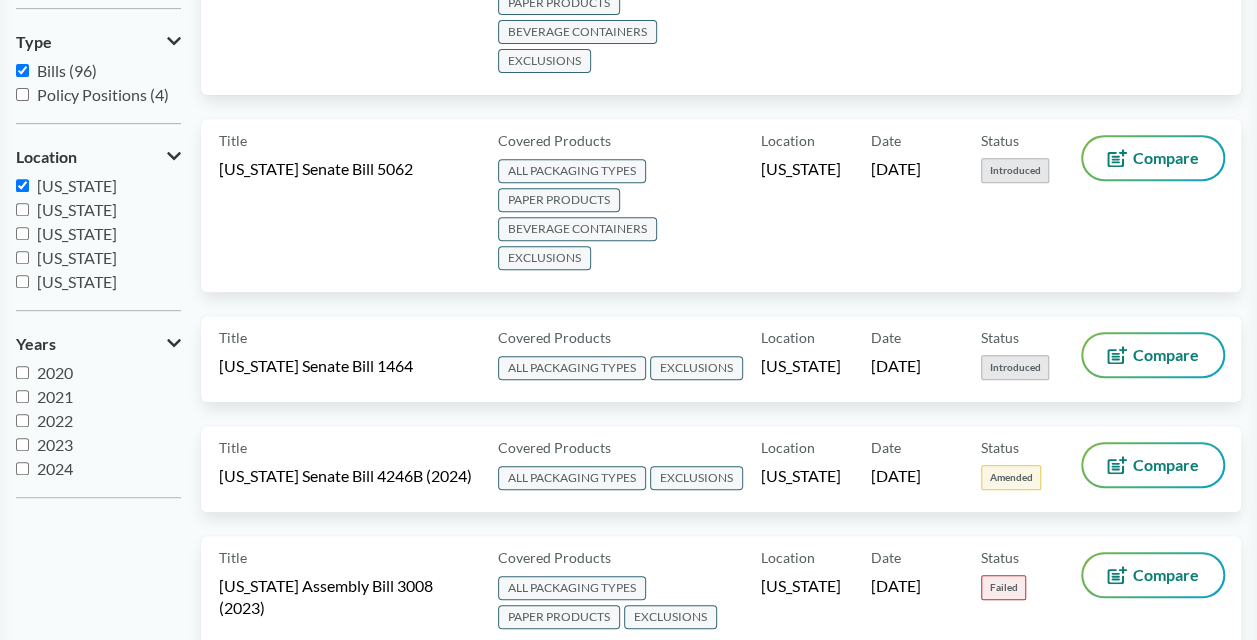 scroll, scrollTop: 360, scrollLeft: 0, axis: vertical 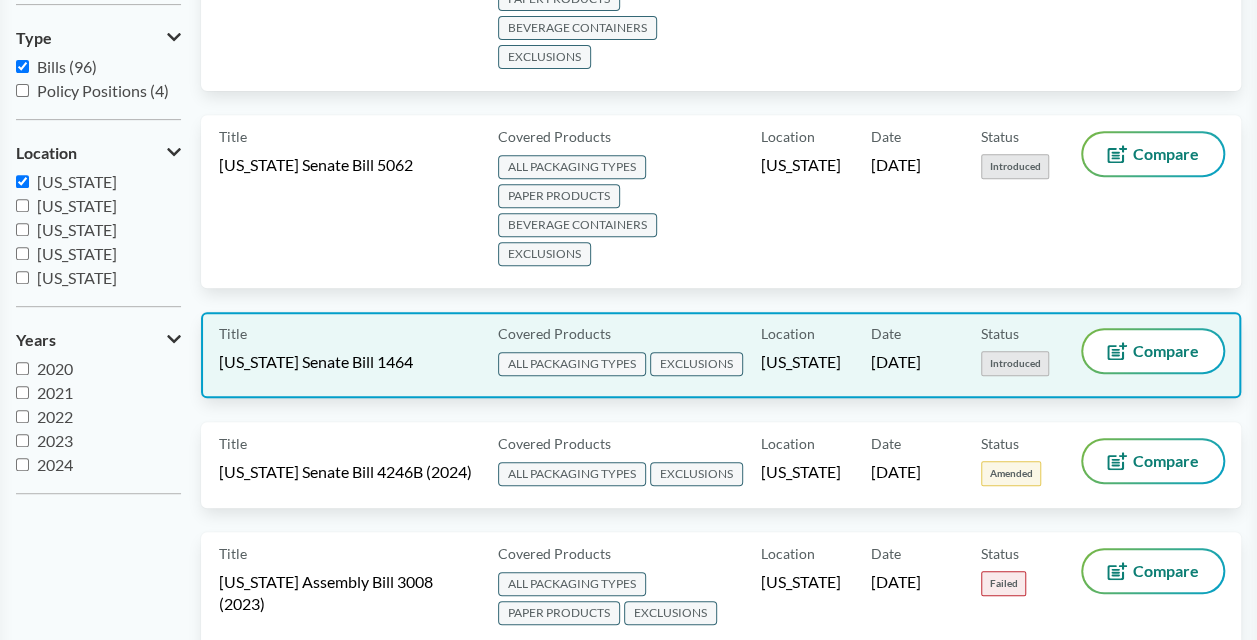 click on "Title New York Senate Bill 1464" at bounding box center (354, 355) 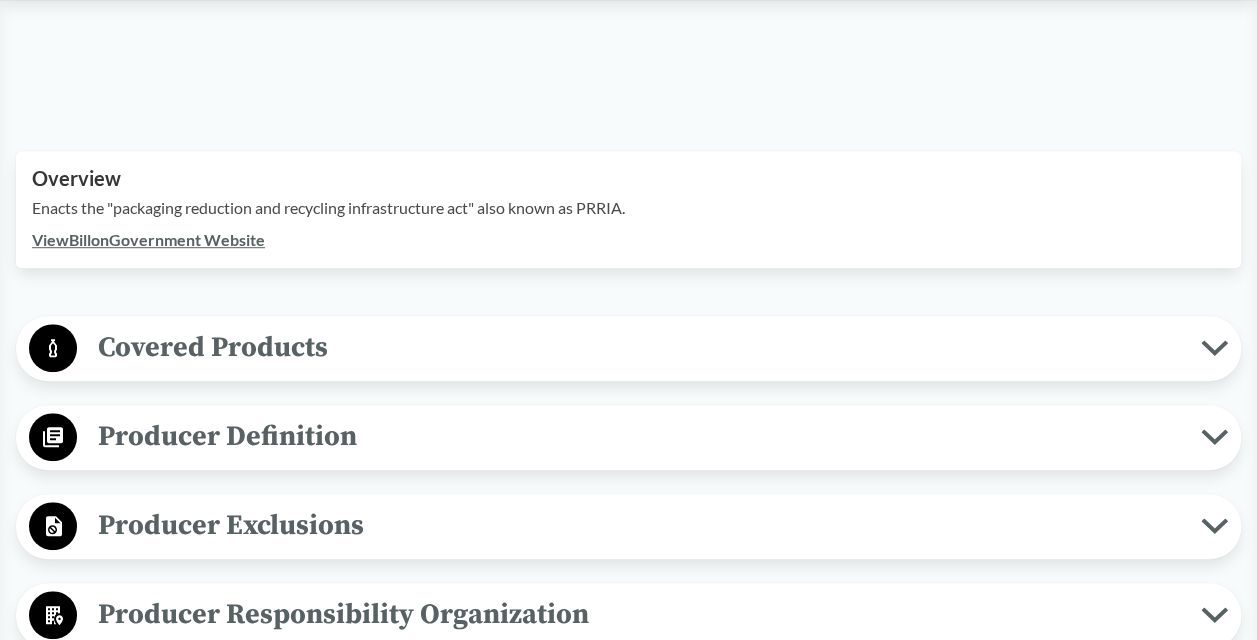 scroll, scrollTop: 528, scrollLeft: 0, axis: vertical 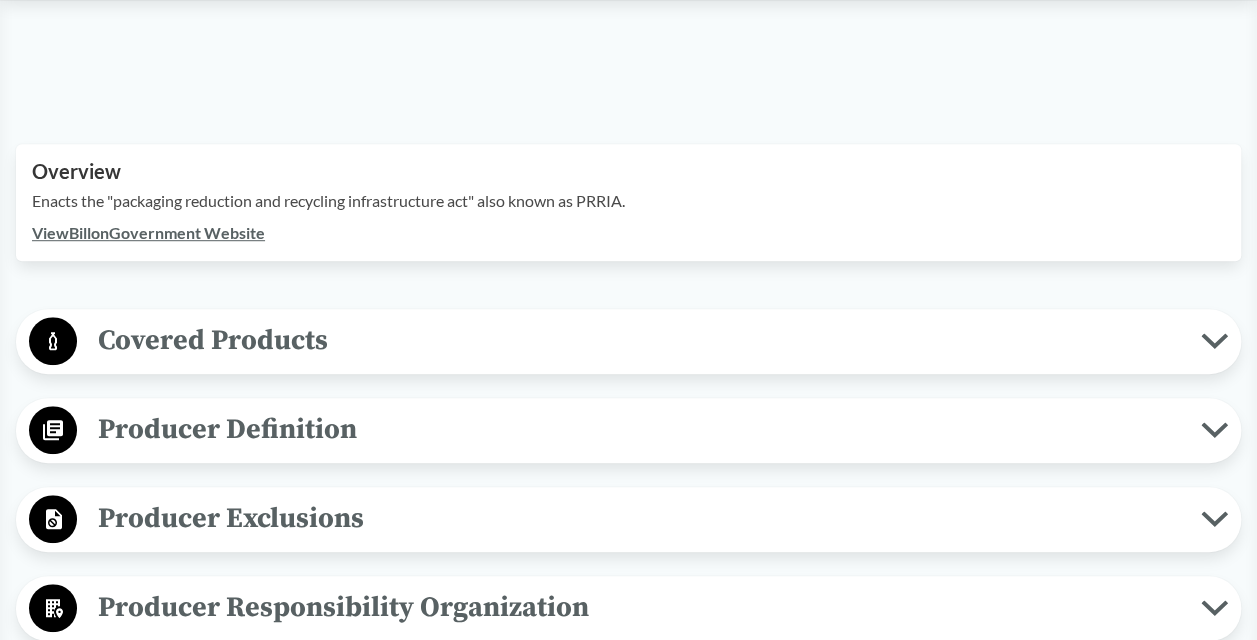 click on "Covered Products" at bounding box center (639, 340) 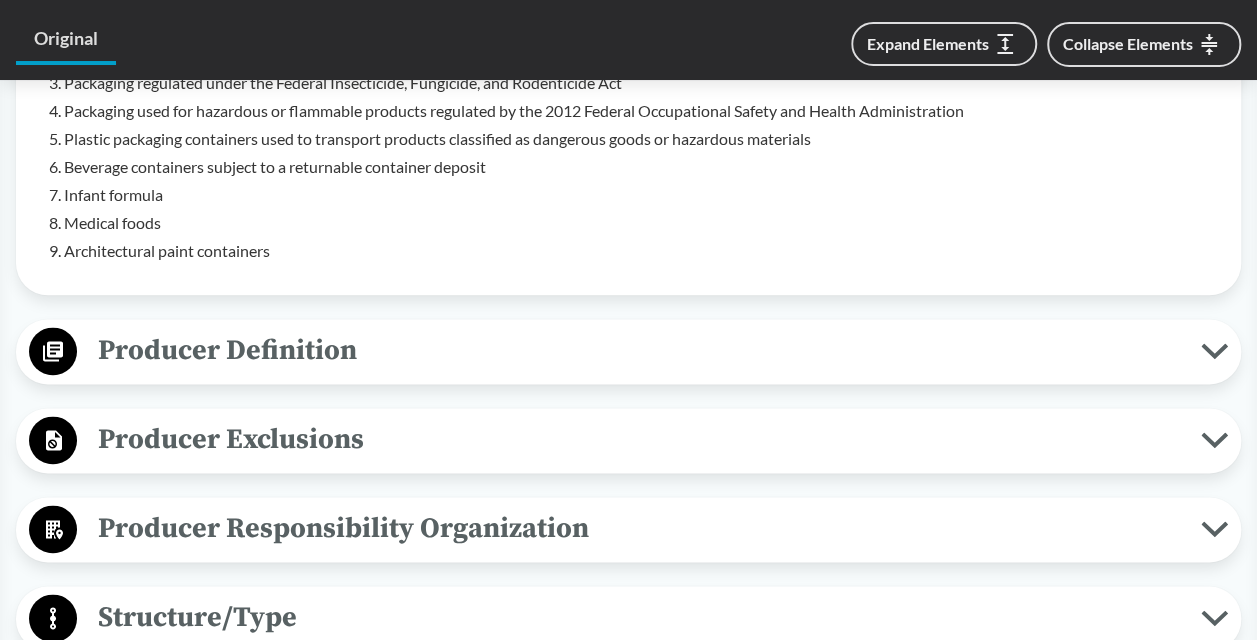 scroll, scrollTop: 1115, scrollLeft: 0, axis: vertical 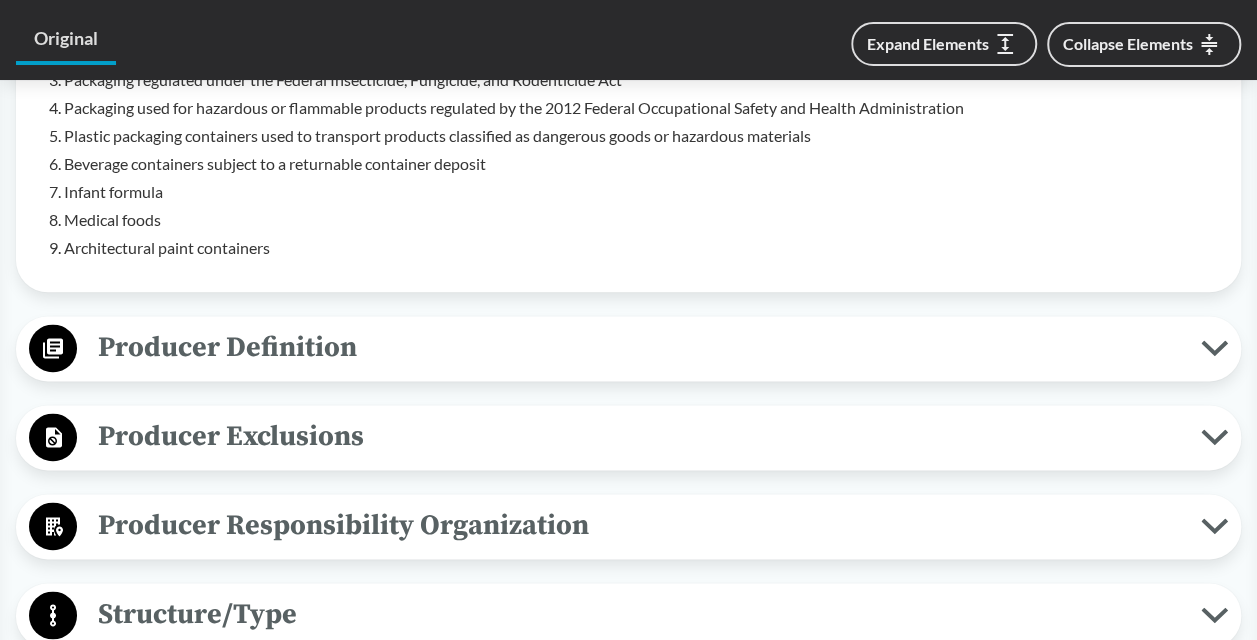 click on "Producer Definition" at bounding box center (639, 347) 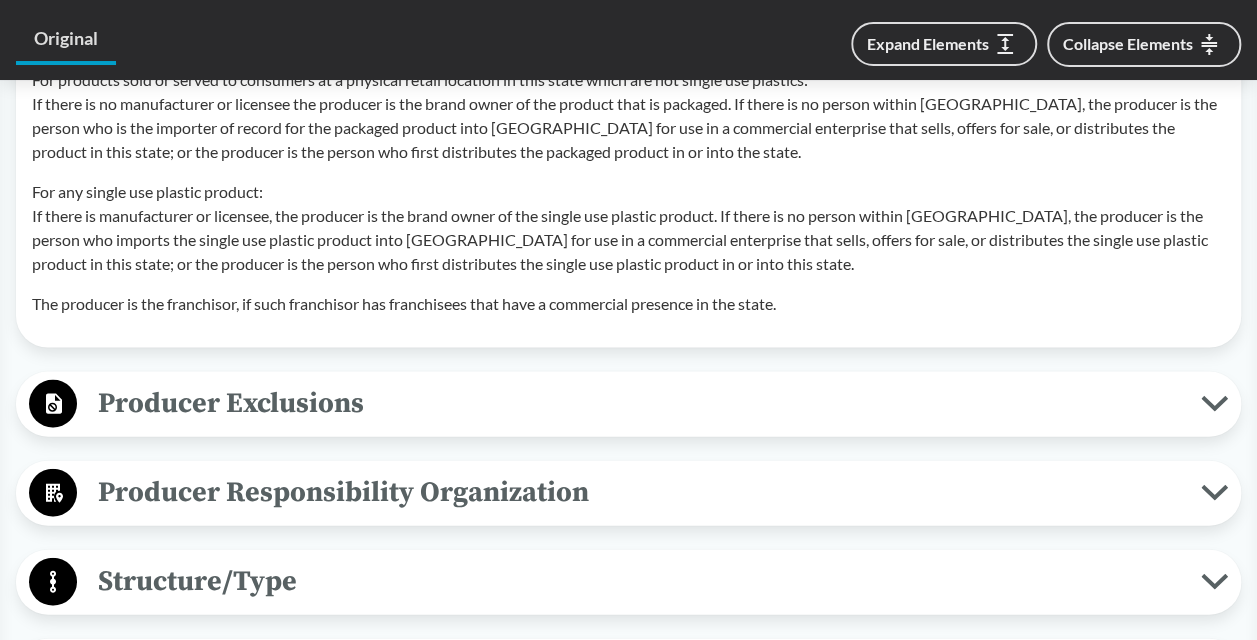 scroll, scrollTop: 1964, scrollLeft: 0, axis: vertical 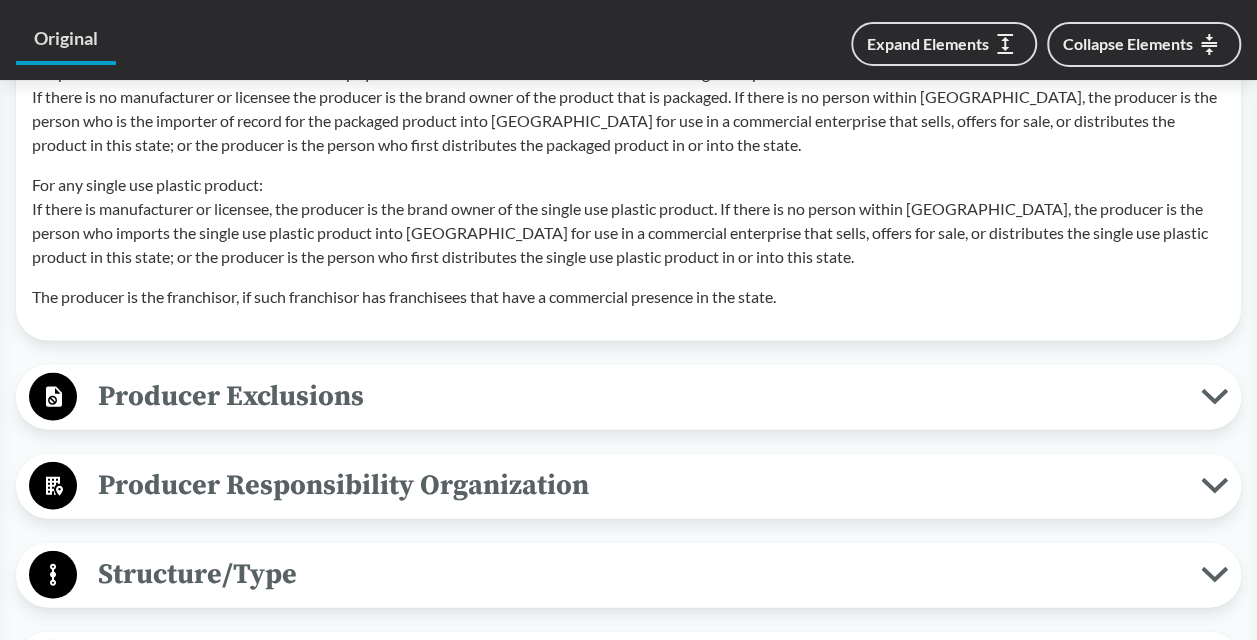 click on "Producer Exclusions" at bounding box center (639, 396) 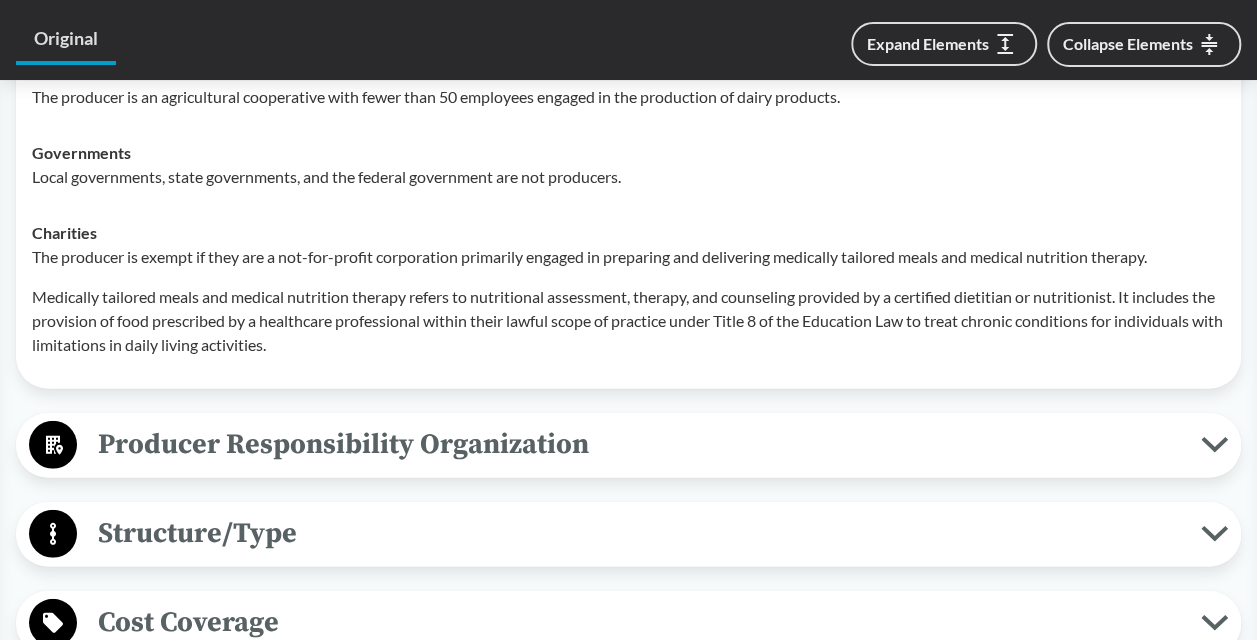 scroll, scrollTop: 2463, scrollLeft: 0, axis: vertical 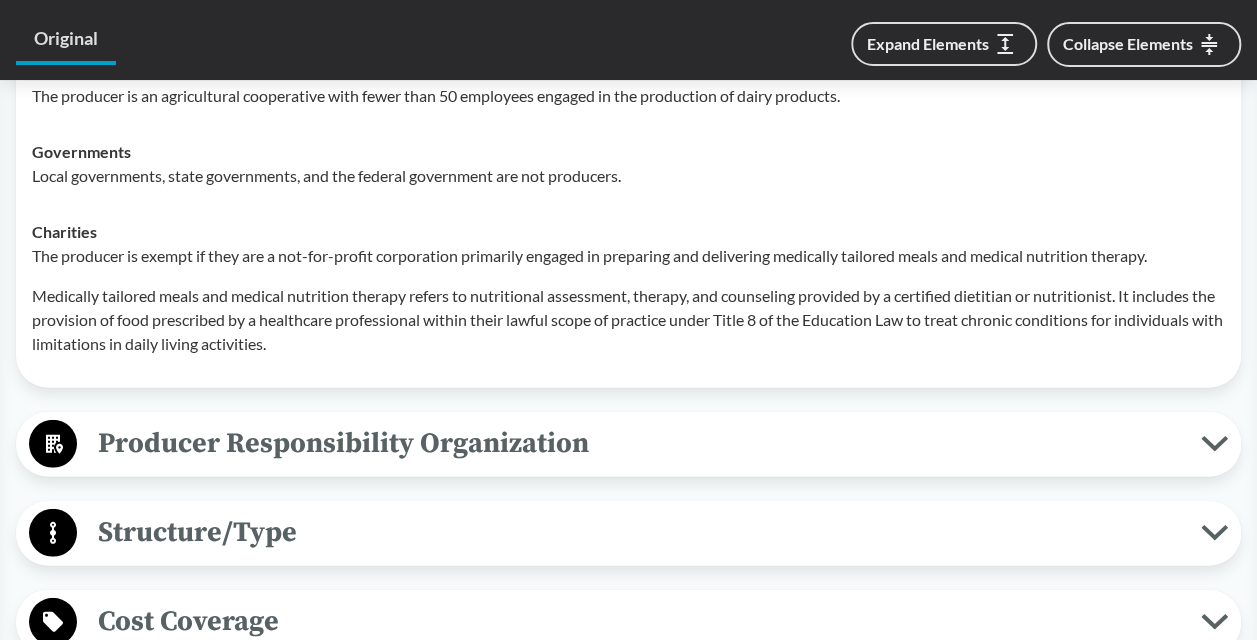 click on "Producer Responsibility Organization" at bounding box center (639, 443) 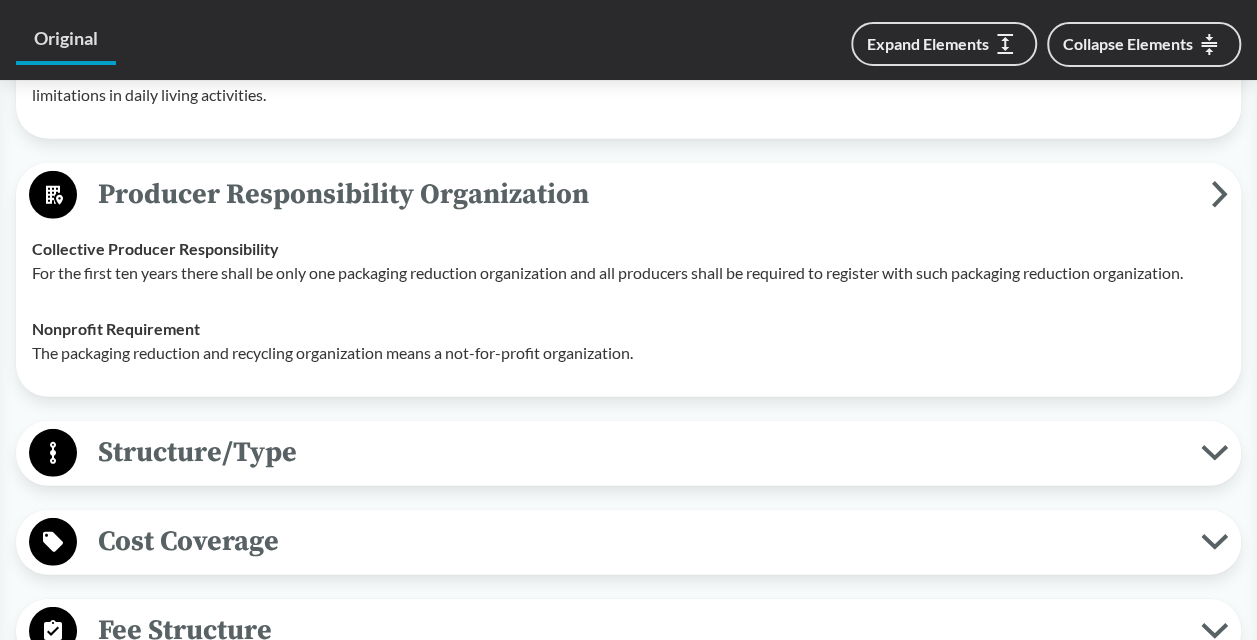 scroll, scrollTop: 2715, scrollLeft: 0, axis: vertical 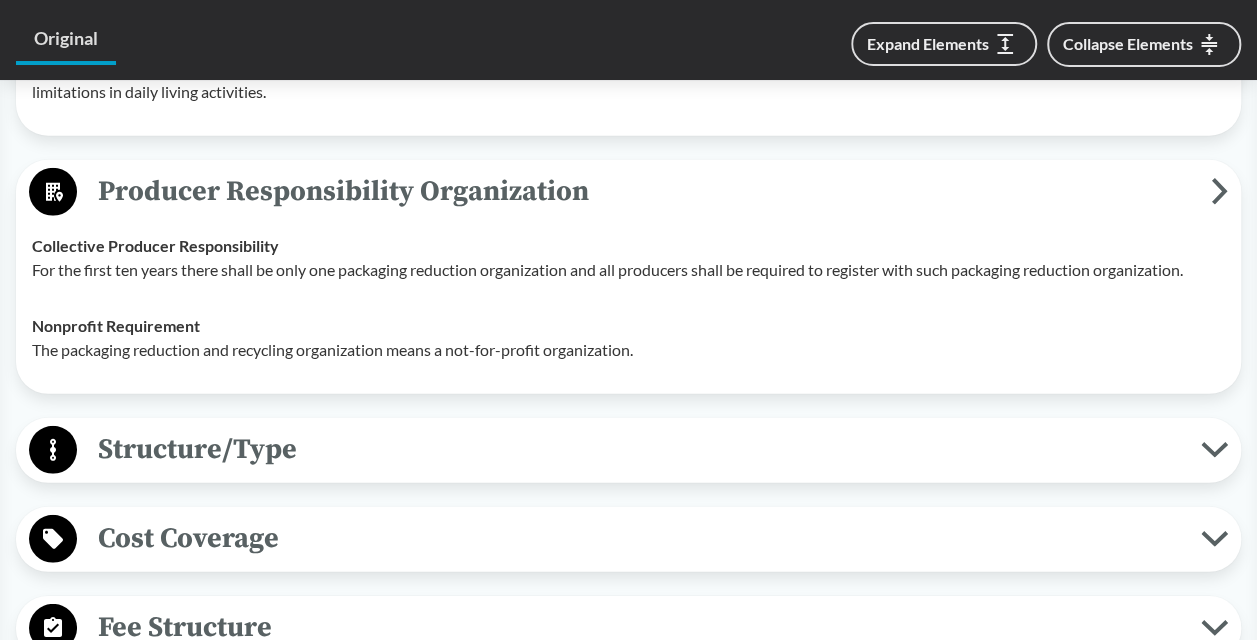 click on "Structure/Type" at bounding box center (639, 449) 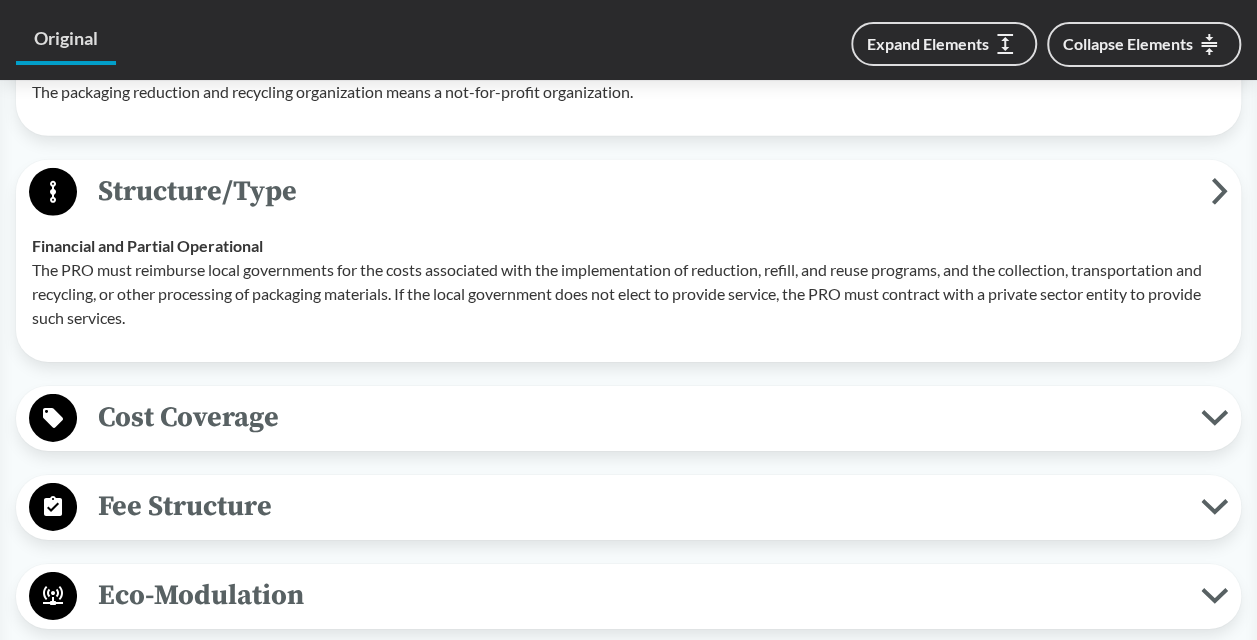 scroll, scrollTop: 2993, scrollLeft: 0, axis: vertical 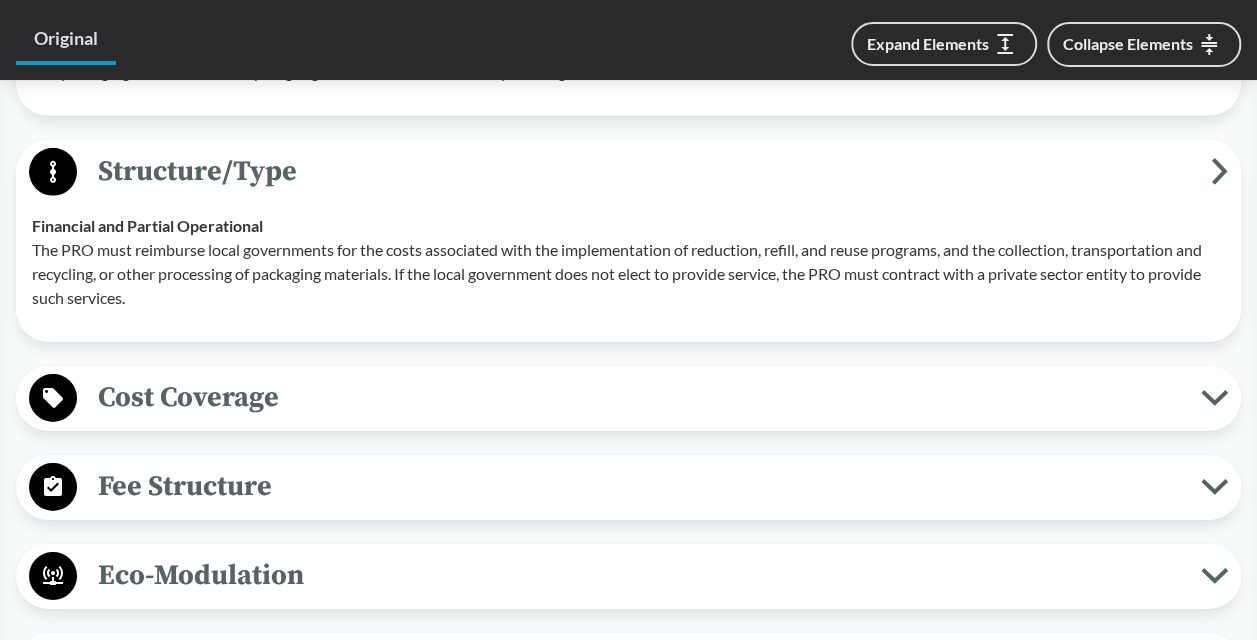 click on "Cost Coverage" at bounding box center (639, 397) 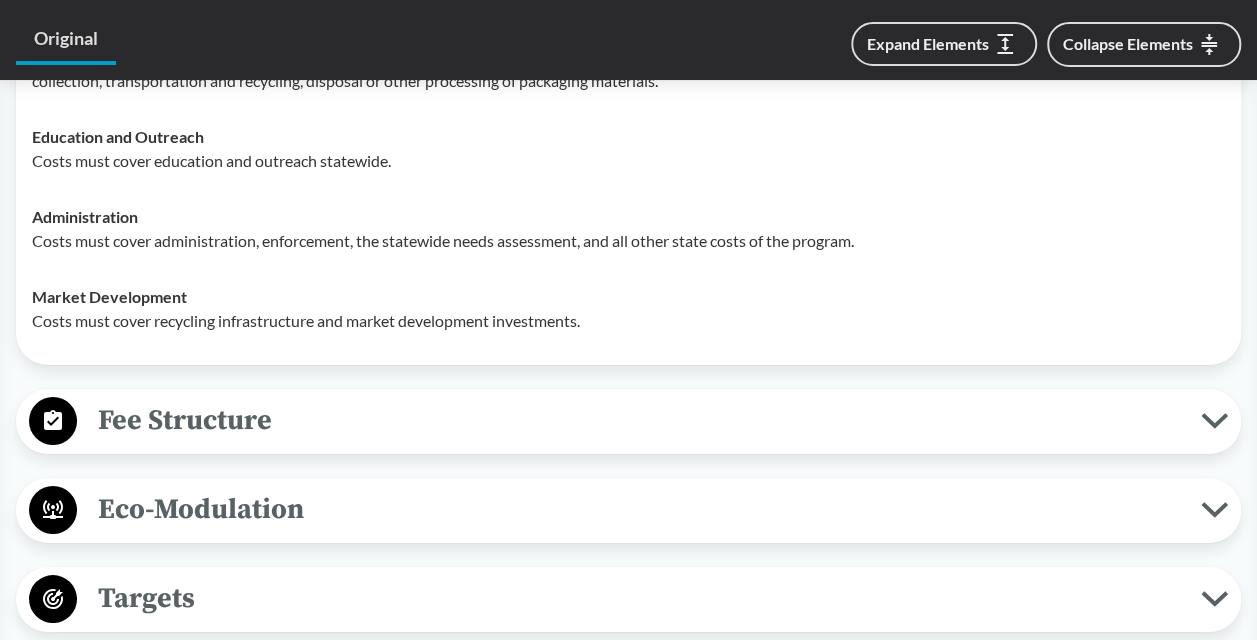 scroll, scrollTop: 3415, scrollLeft: 0, axis: vertical 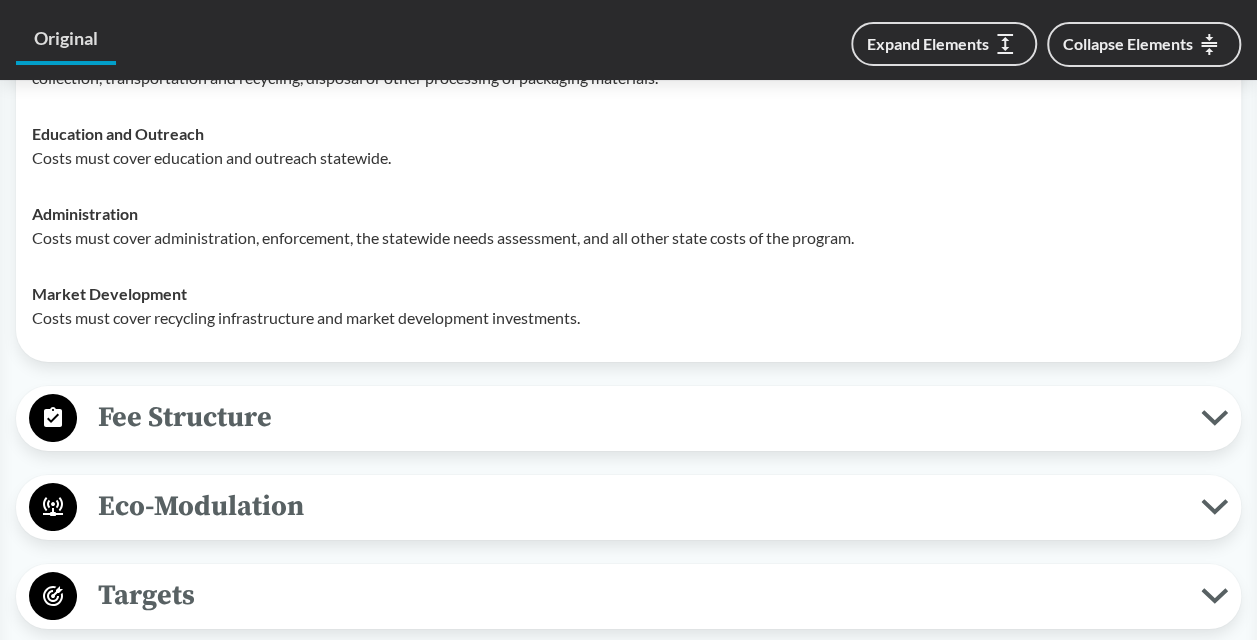 click on "Fee Structure" at bounding box center (639, 417) 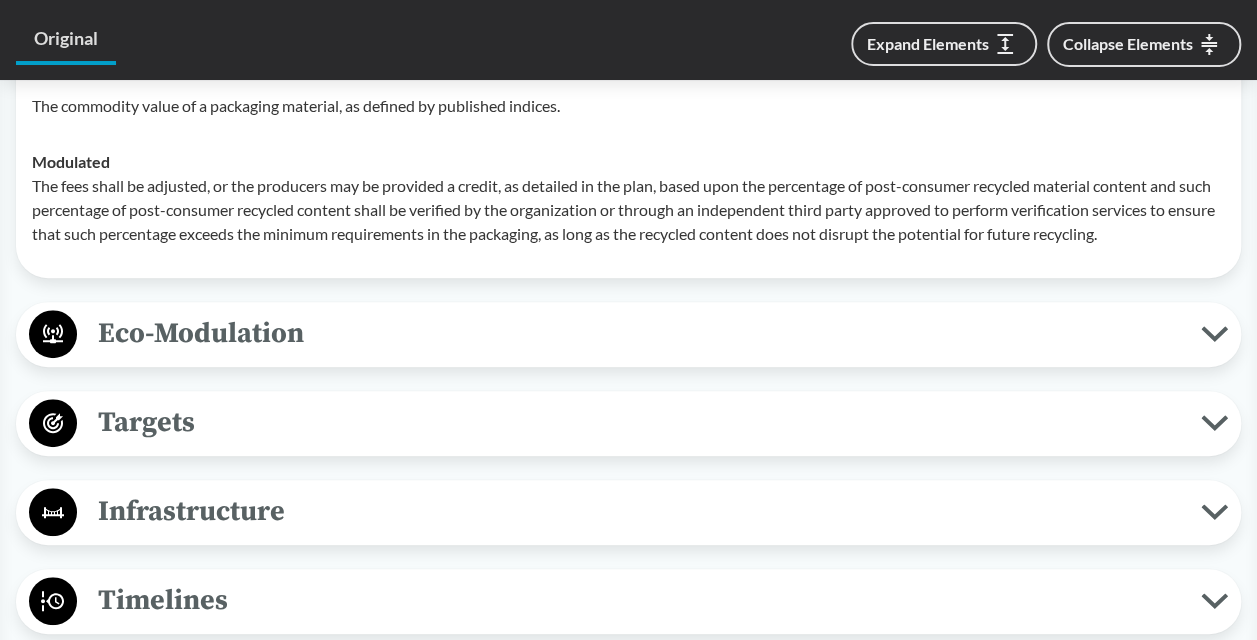 scroll, scrollTop: 4073, scrollLeft: 0, axis: vertical 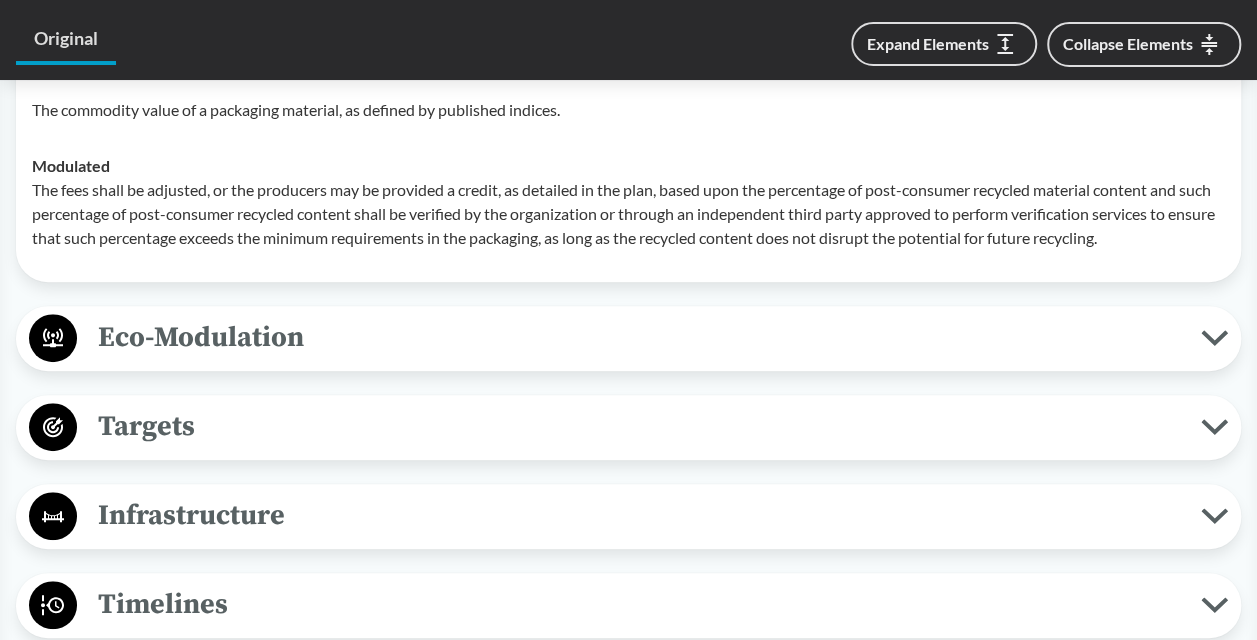 click on "Eco-Modulation" at bounding box center (639, 337) 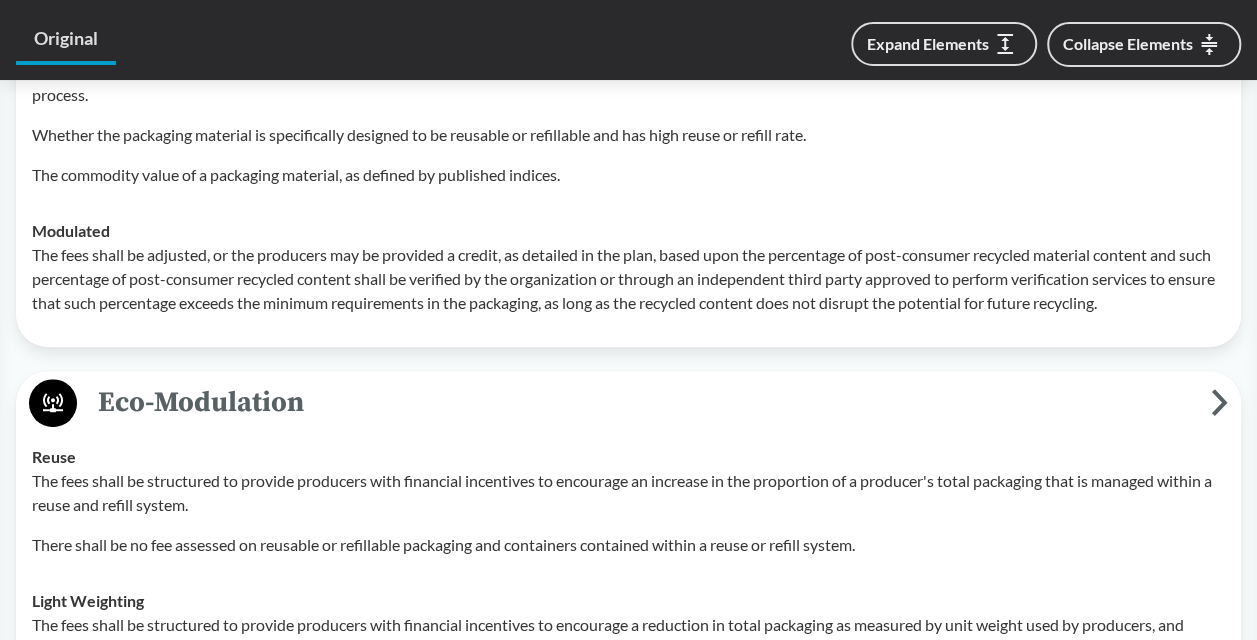 scroll, scrollTop: 3934, scrollLeft: 0, axis: vertical 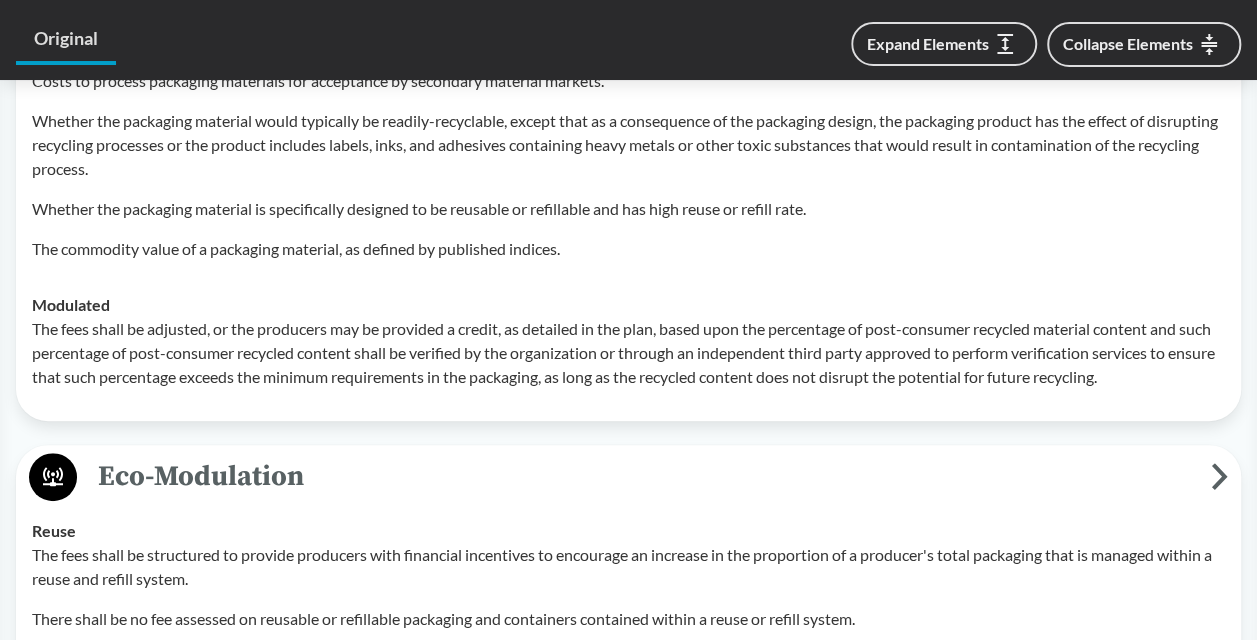click on "The fees shall be adjusted, or the producers may be provided a credit, as detailed in the plan, based upon the percentage of post-consumer recycled material content and such percentage of post-consumer recycled content shall be verified by the organization or through an independent third party approved to perform verification services to ensure that such percentage exceeds the minimum requirements in the packaging, as long as the recycled content does not disrupt the potential for future recycling." at bounding box center (628, 353) 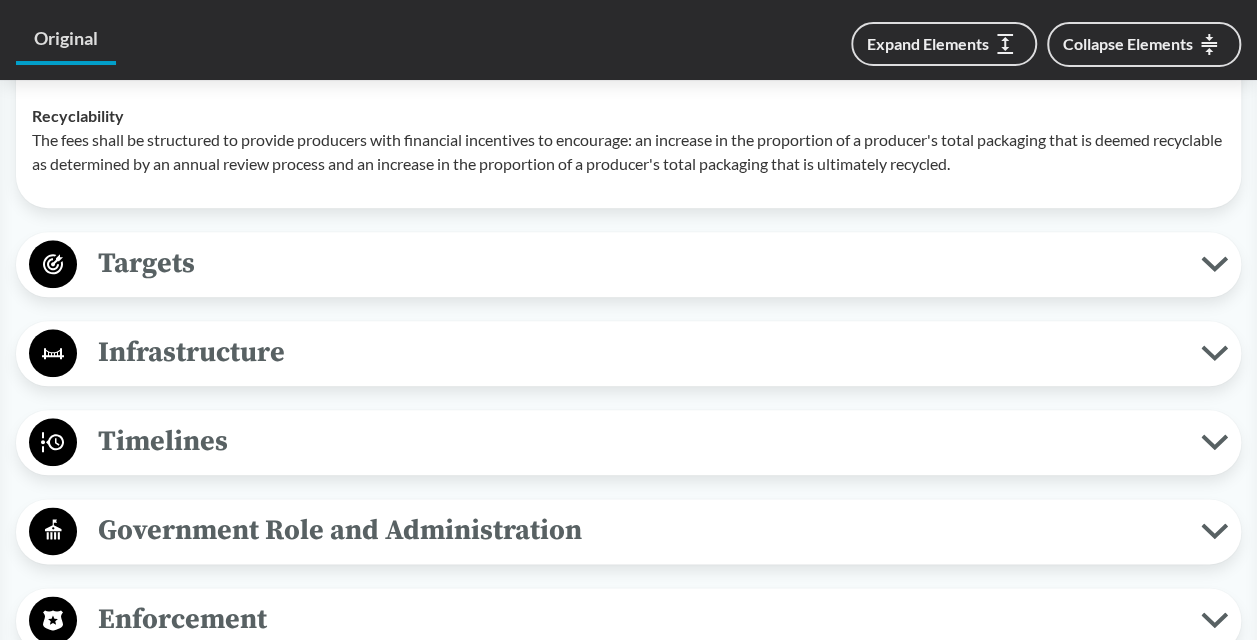 scroll, scrollTop: 4702, scrollLeft: 0, axis: vertical 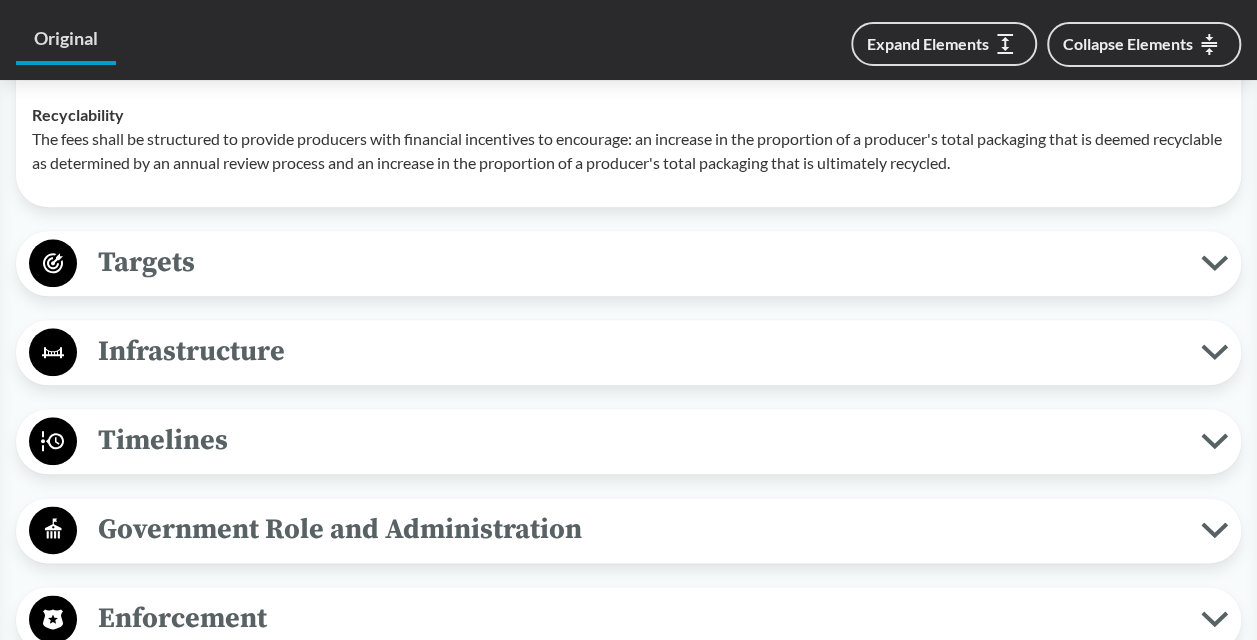 click on "Targets" at bounding box center [639, 262] 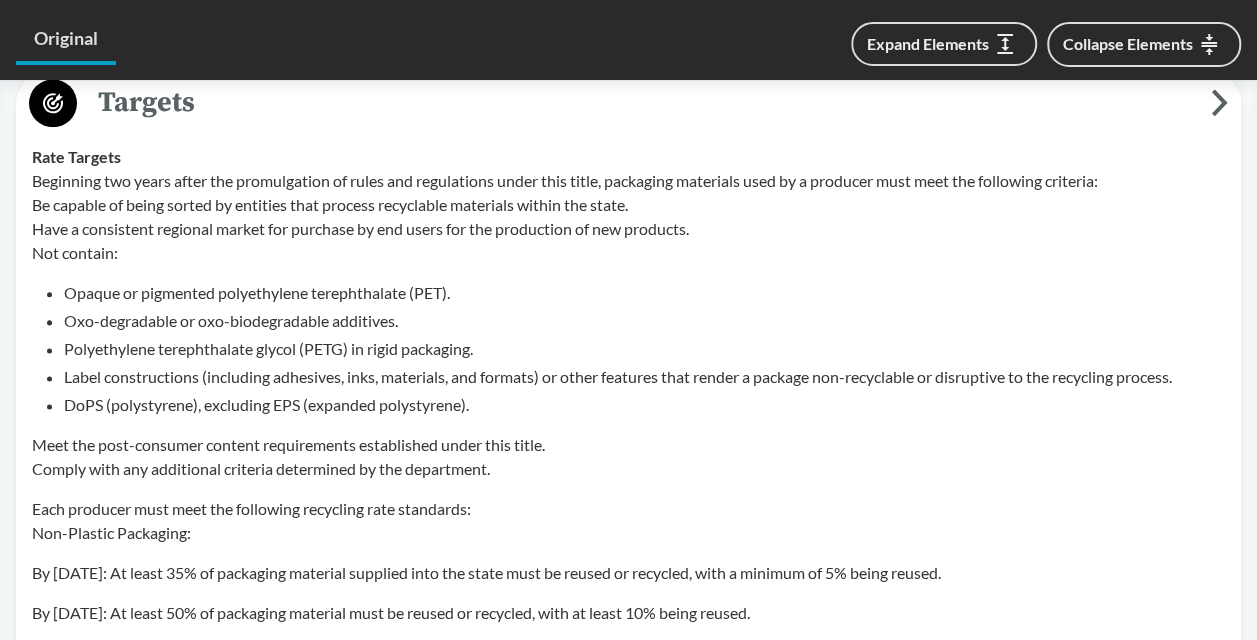 scroll, scrollTop: 4859, scrollLeft: 0, axis: vertical 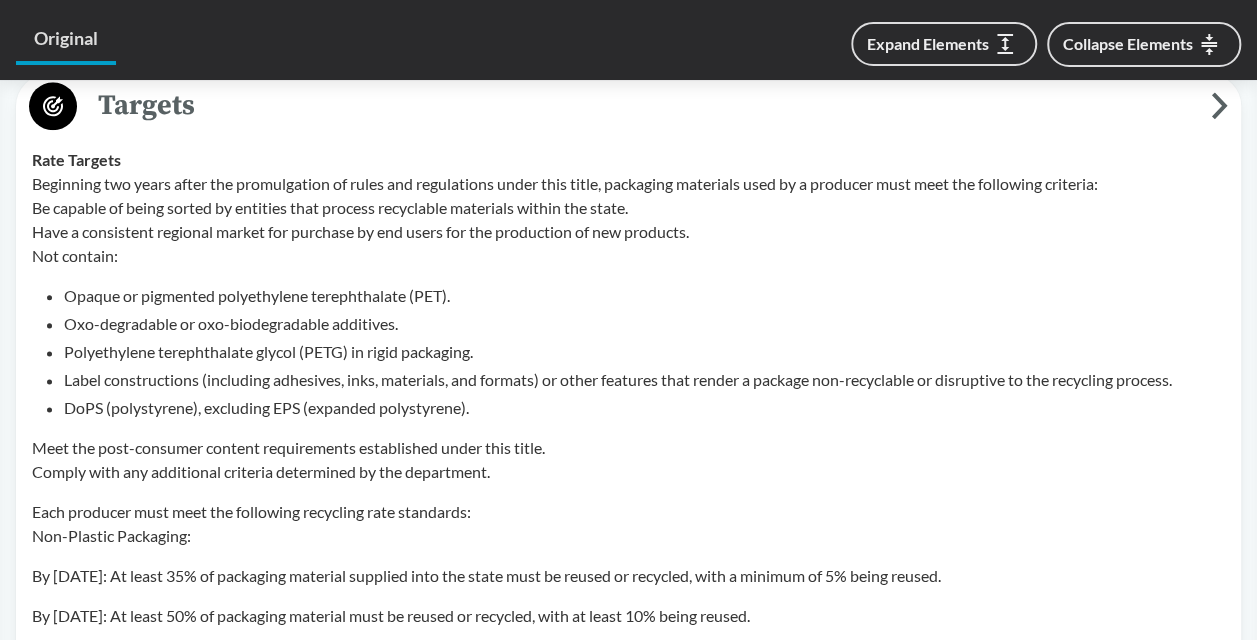 click on "Meet the post-consumer content requirements established under this title.
Comply with any additional criteria determined by the department." at bounding box center (628, 460) 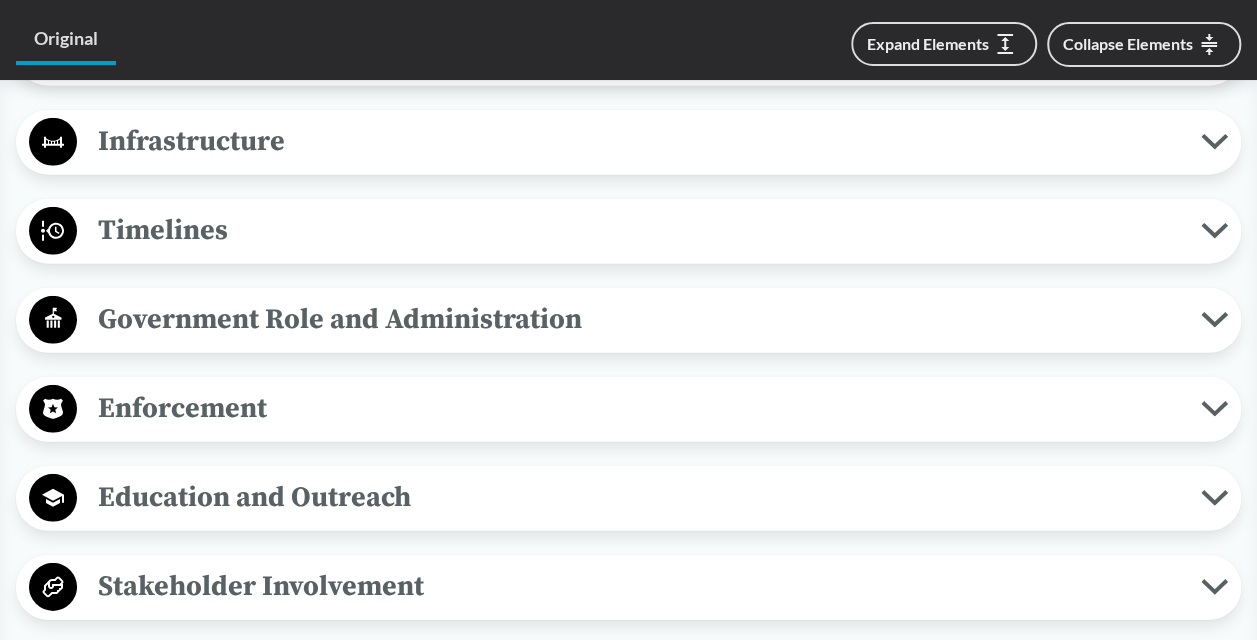 scroll, scrollTop: 6665, scrollLeft: 0, axis: vertical 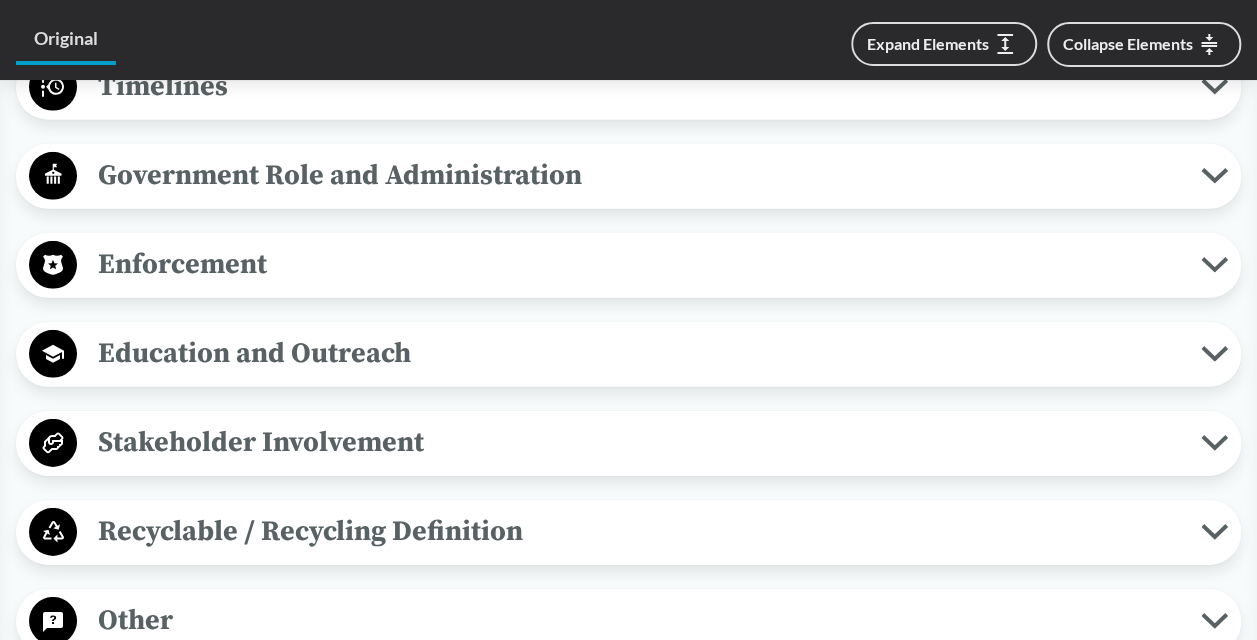 click on "Enforcement" at bounding box center [639, 264] 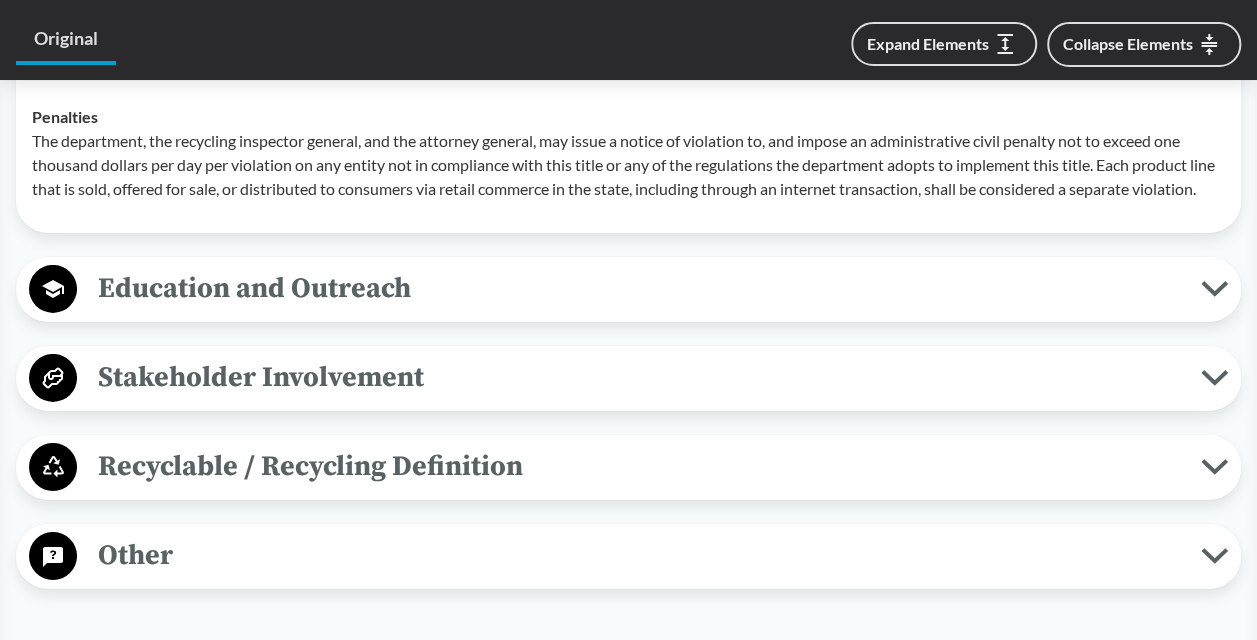 scroll, scrollTop: 7048, scrollLeft: 0, axis: vertical 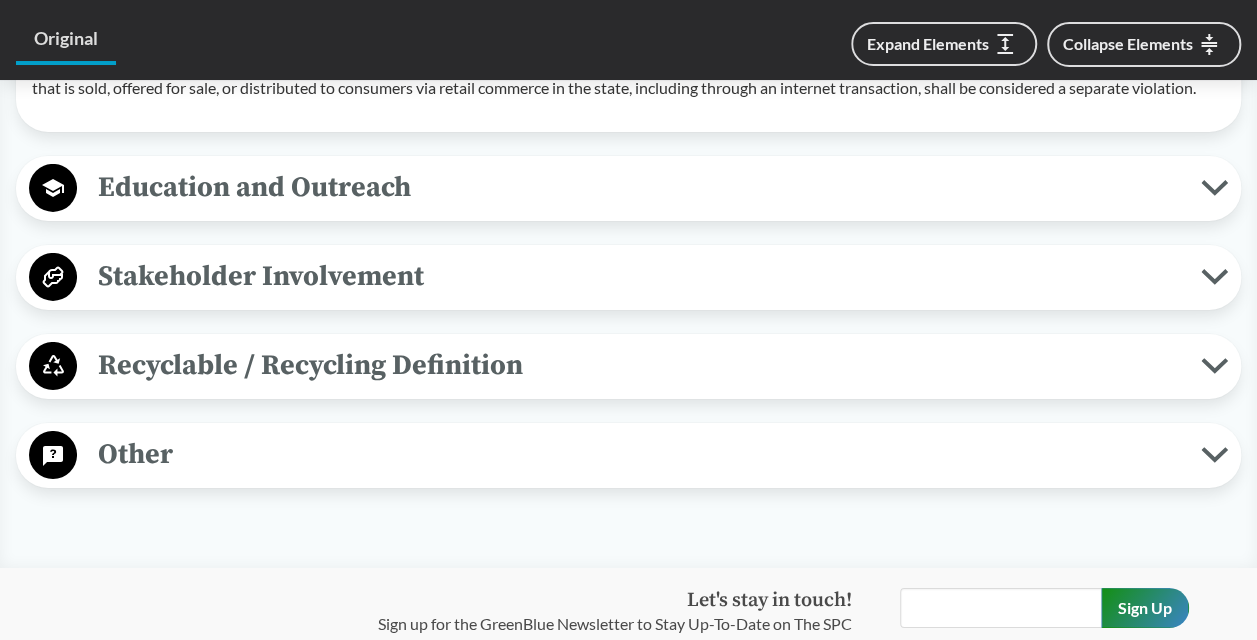 click on "Recyclable / Recycling Definition" at bounding box center (639, 365) 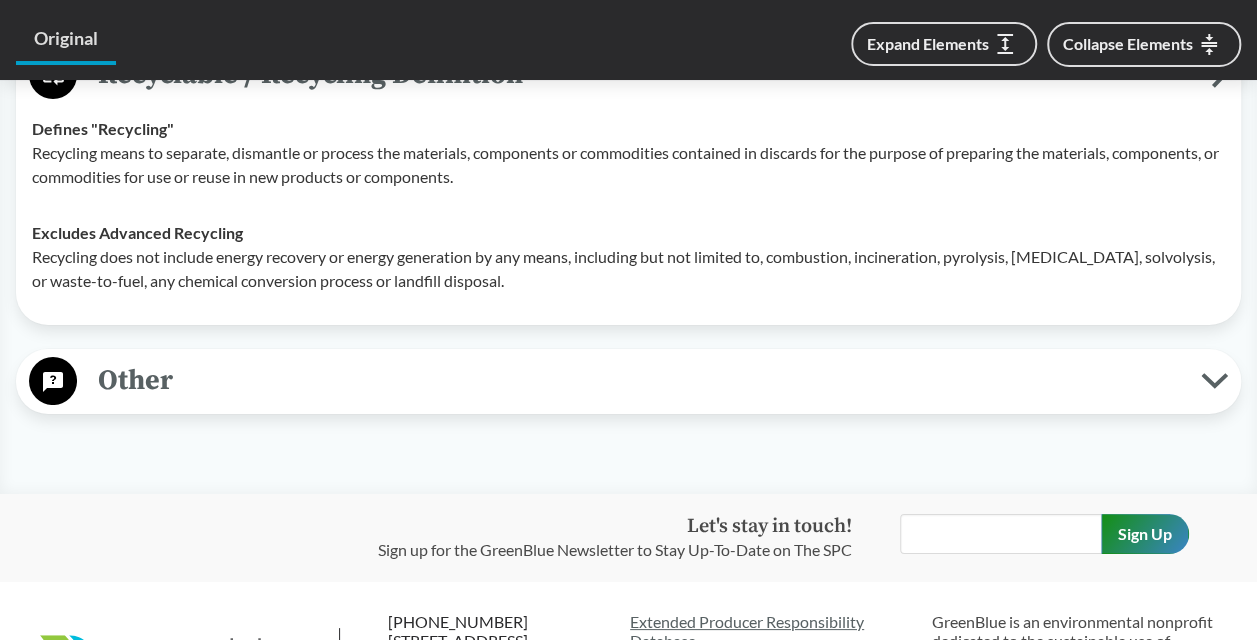 scroll, scrollTop: 7350, scrollLeft: 0, axis: vertical 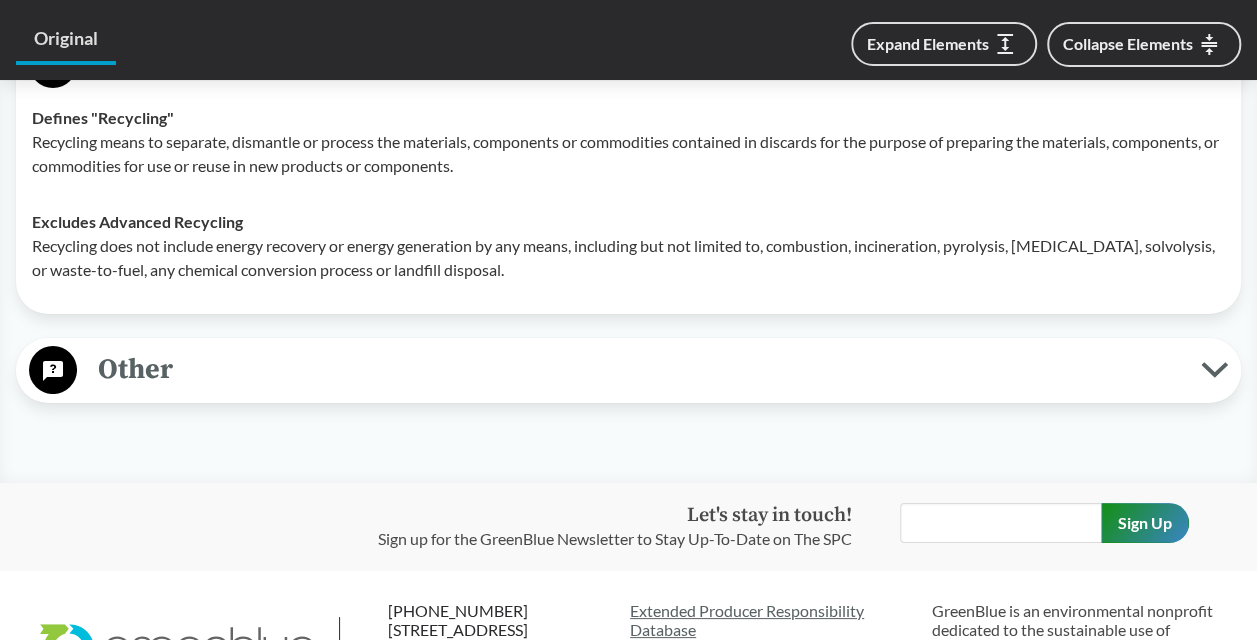 click on "Other" at bounding box center (639, 369) 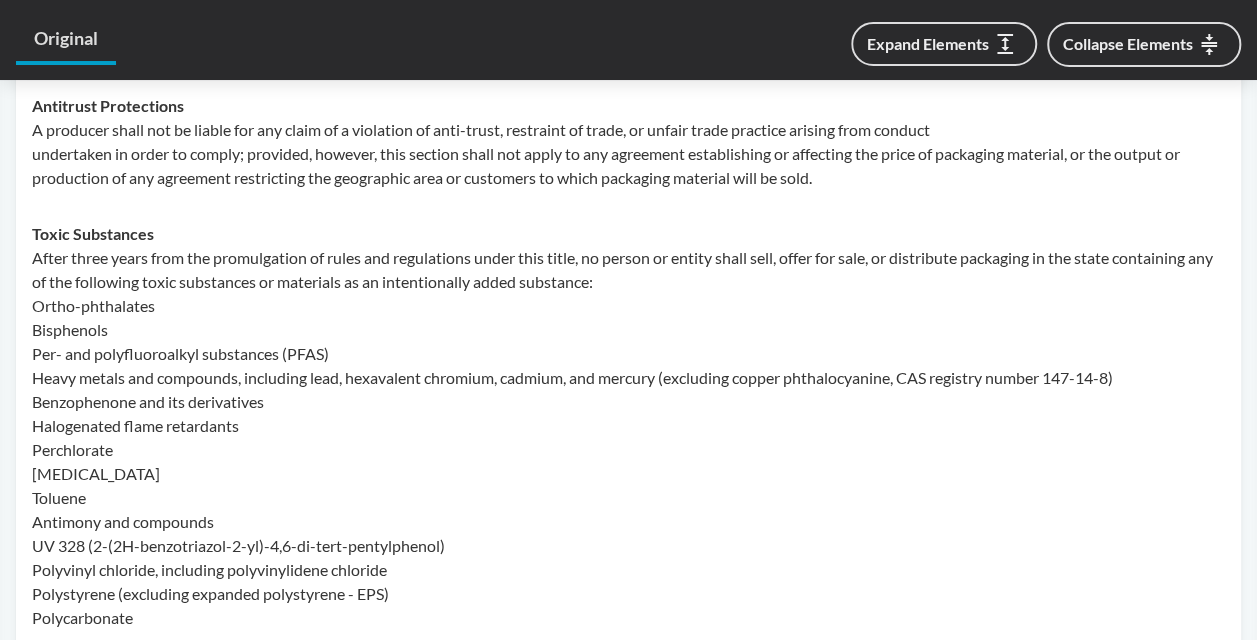 scroll, scrollTop: 7675, scrollLeft: 0, axis: vertical 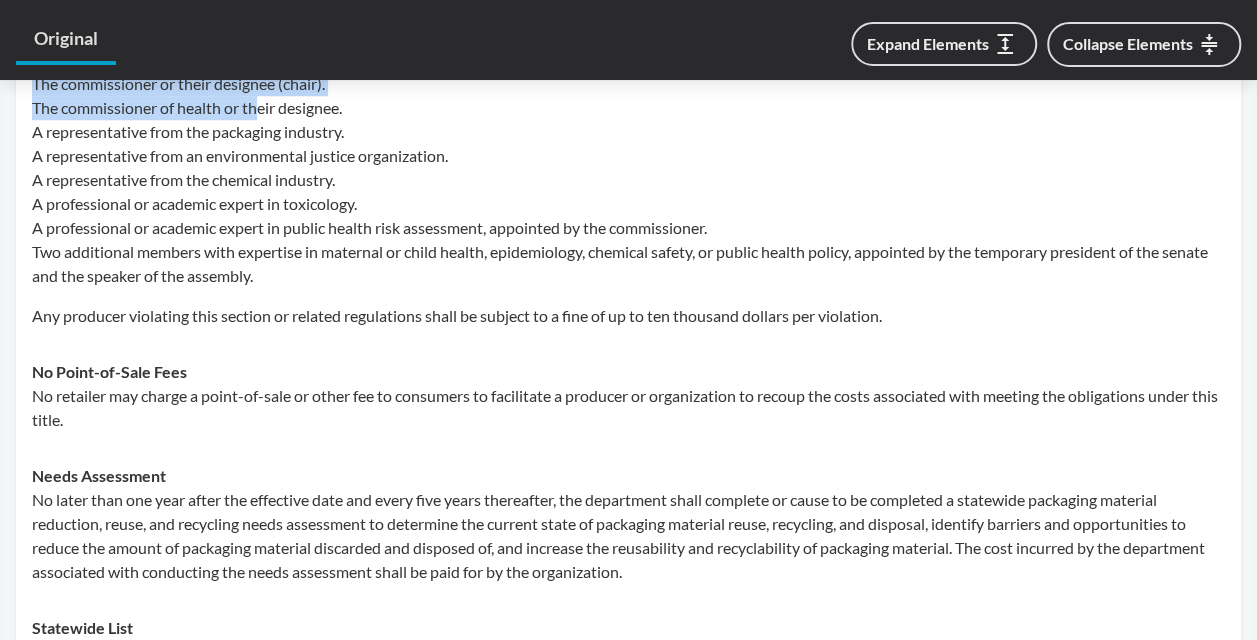 drag, startPoint x: 37, startPoint y: 318, endPoint x: 259, endPoint y: 118, distance: 298.8043 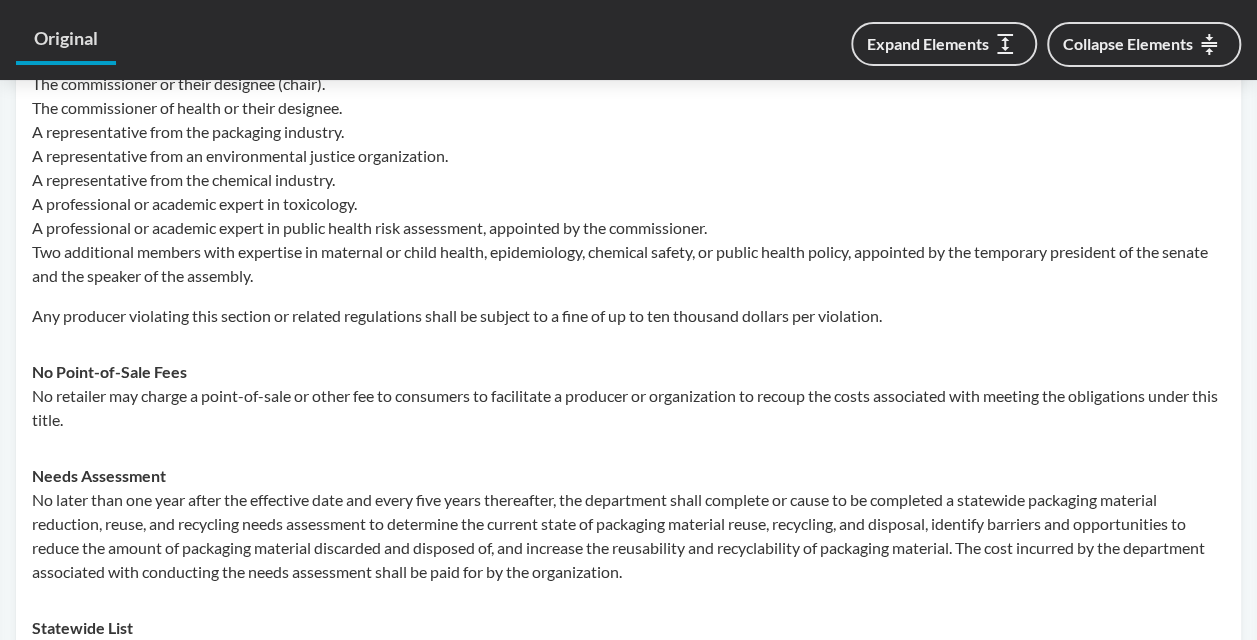 drag, startPoint x: 259, startPoint y: 118, endPoint x: 346, endPoint y: 188, distance: 111.66467 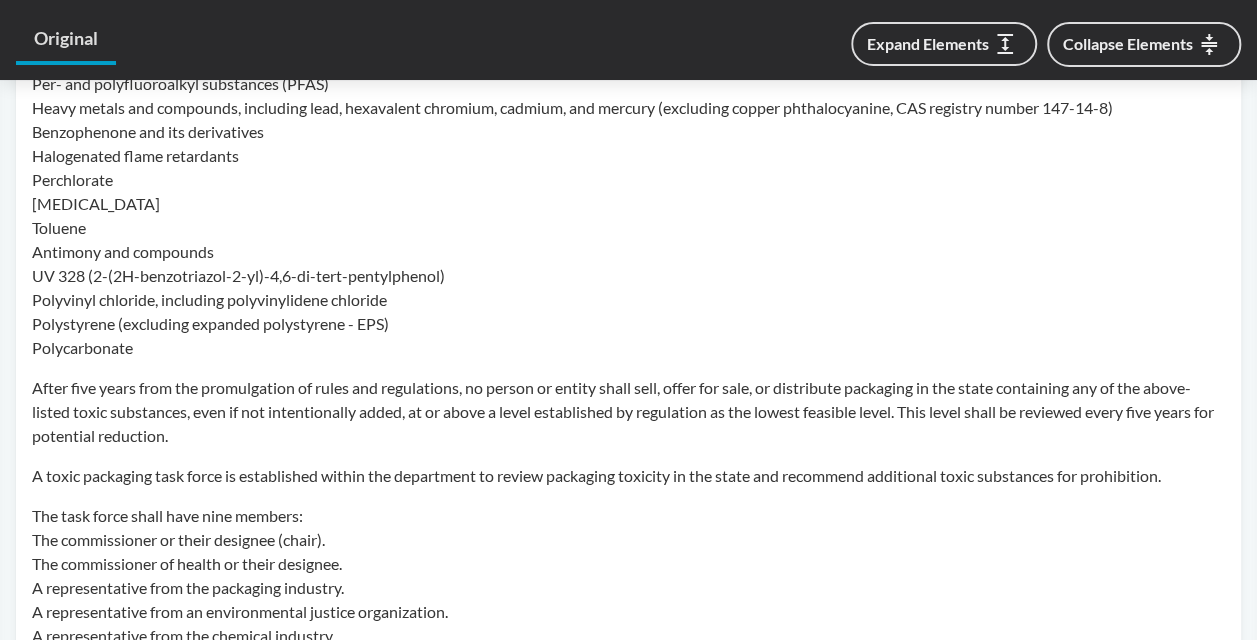 scroll, scrollTop: 7936, scrollLeft: 0, axis: vertical 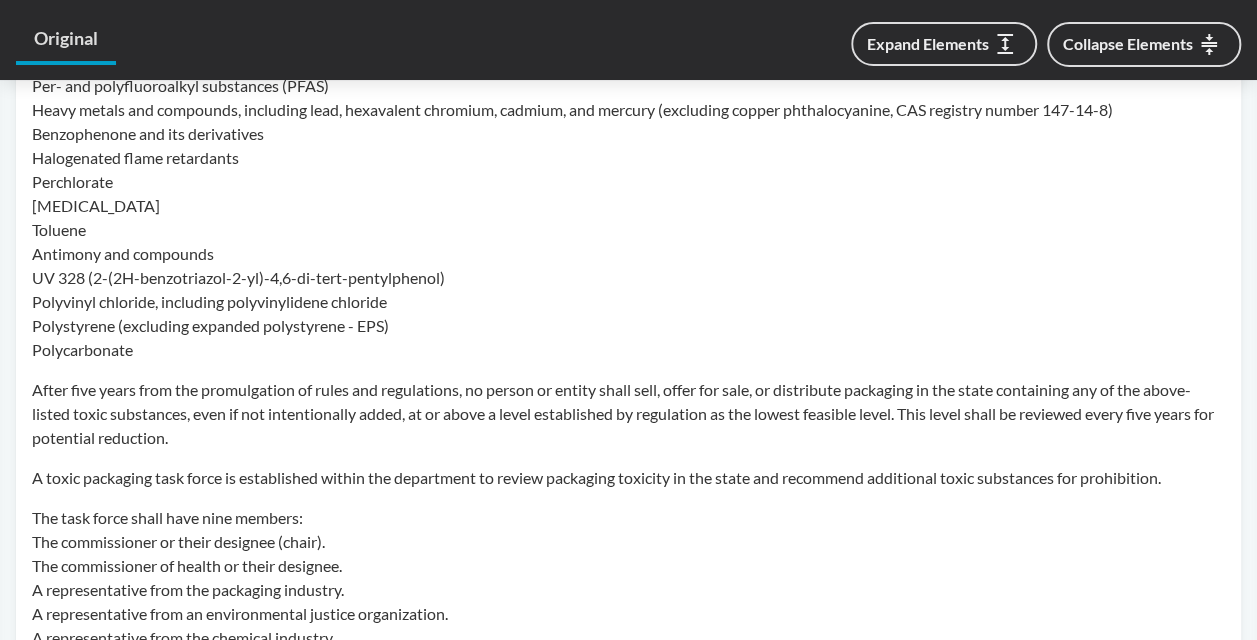 drag, startPoint x: 139, startPoint y: 365, endPoint x: 56, endPoint y: 343, distance: 85.86617 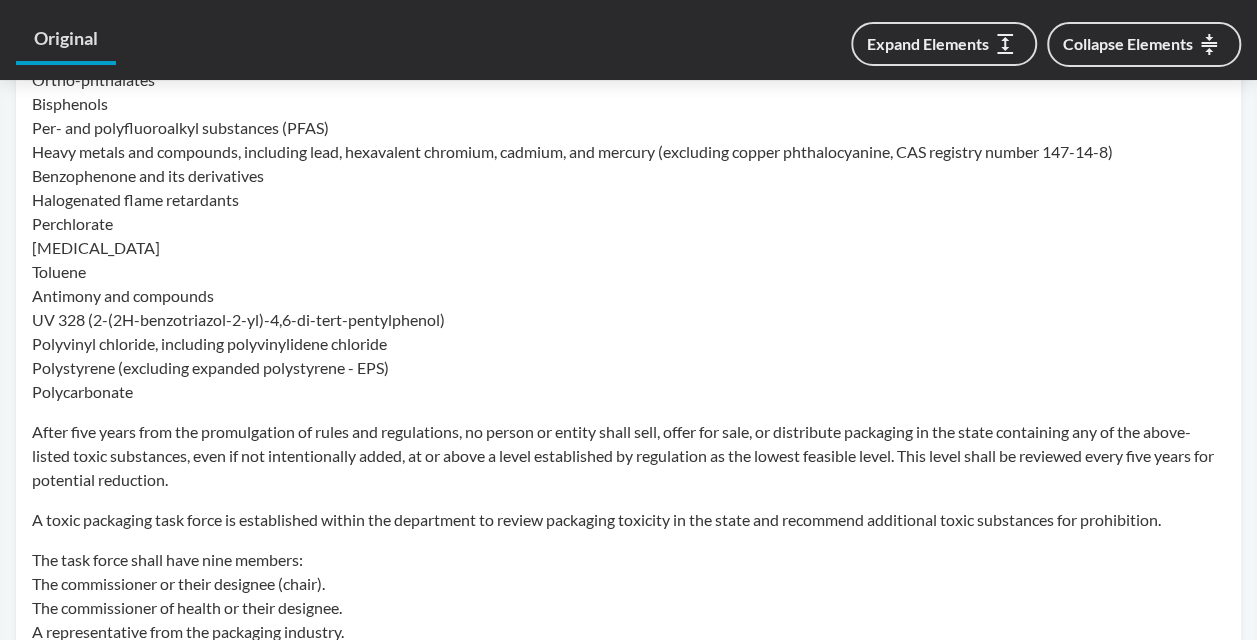 scroll, scrollTop: 7878, scrollLeft: 0, axis: vertical 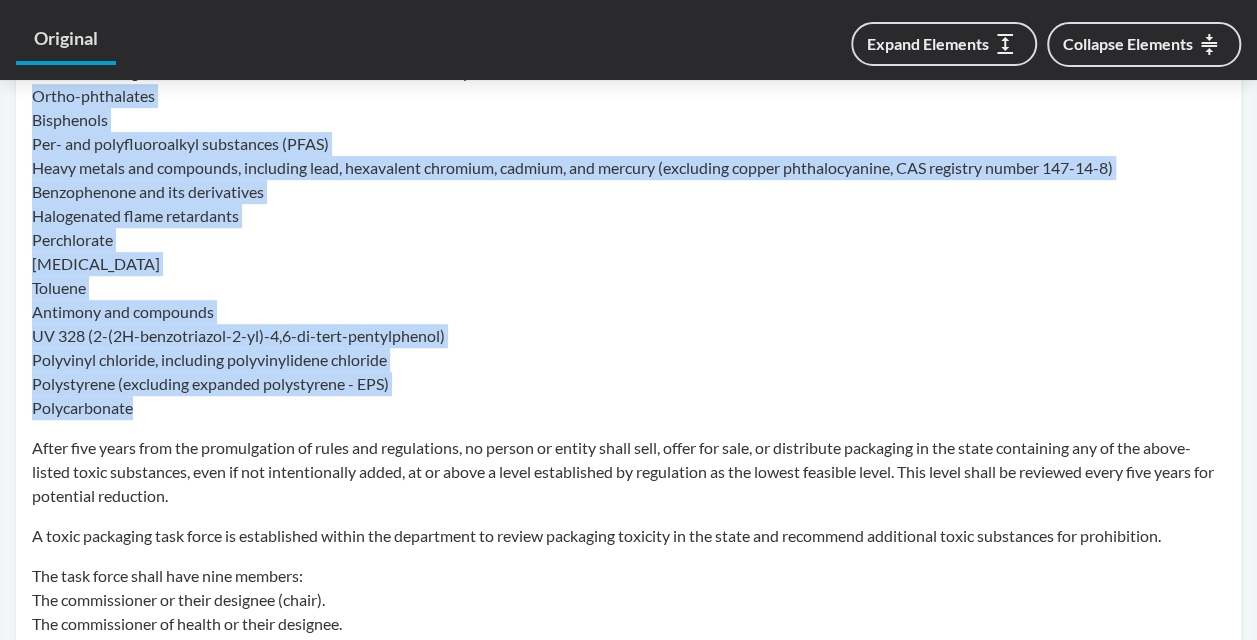 drag, startPoint x: 32, startPoint y: 110, endPoint x: 138, endPoint y: 424, distance: 331.40912 